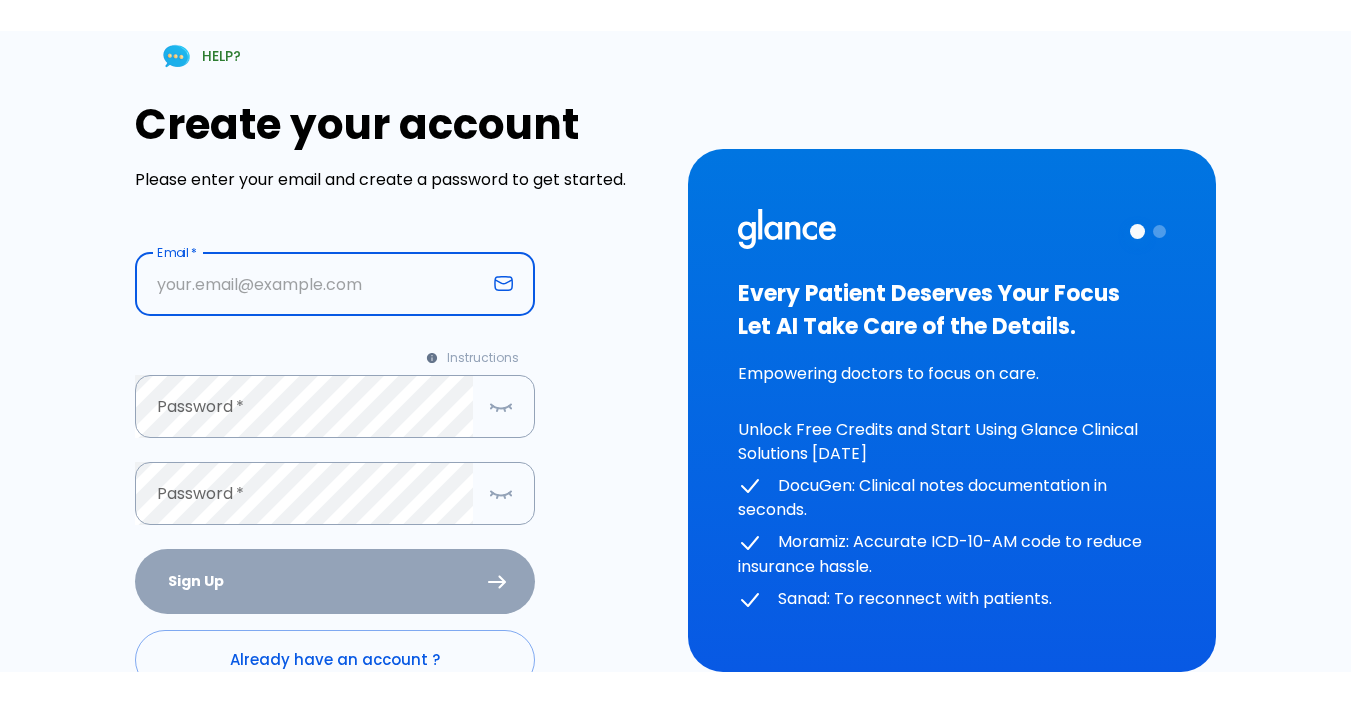 scroll, scrollTop: 0, scrollLeft: 0, axis: both 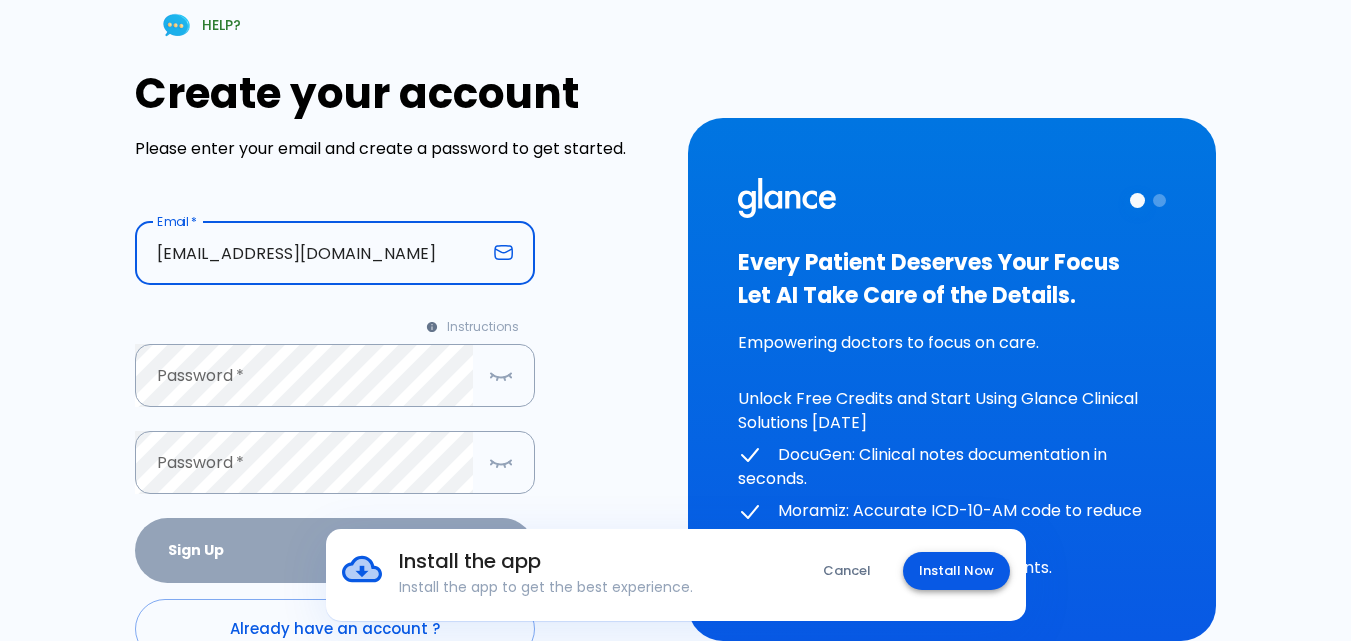 type on "[EMAIL_ADDRESS][DOMAIN_NAME]" 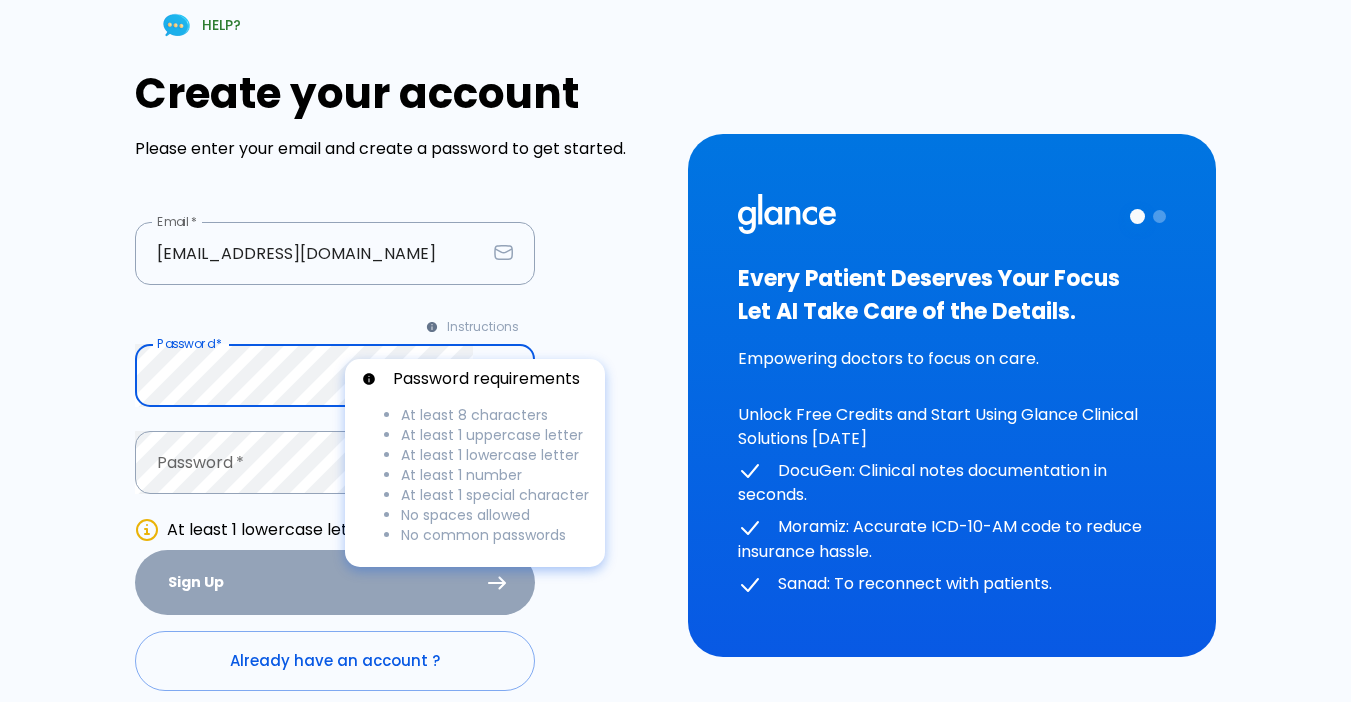 click on "Instructions" at bounding box center [483, 327] 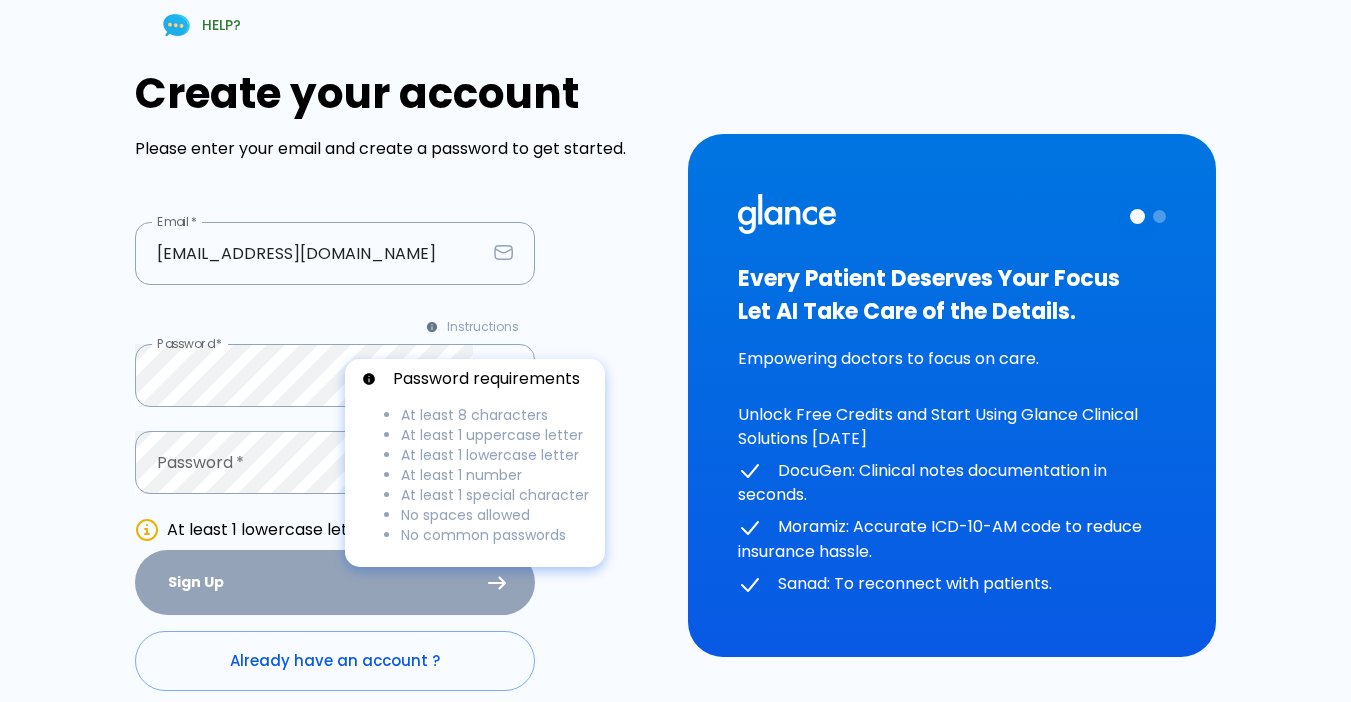 click on "↧  pull to refresh  ↧   HELP? Create your account Please enter your email and create a password to get started. Email   * [EMAIL_ADDRESS][DOMAIN_NAME] Email  * Instructions Password   * Password  * Password   * Password  * At least 1 lowercase letter, No spaces allowed Sign Up Already have an account ? Privacy Policy | Terms of Use Copyright © 2021 [DOMAIN_NAME] Inc. All rights reserved. Every Patient Deserves Your Focus  Let AI Take Care of the Details. Empowering doctors to focus on care. Unlock Free Credits and Start Using Glance Clinical Solutions [DATE] DocuGen: Clinical notes documentation in seconds. Moramiz: Accurate ICD-10-AM code to reduce insurance hassle. Sanad: To reconnect with patients.
Password requirements At least 8 characters At least 1 uppercase letter At least 1 lowercase letter At least 1 number At least 1 special character No spaces allowed No common passwords" at bounding box center [675, 395] 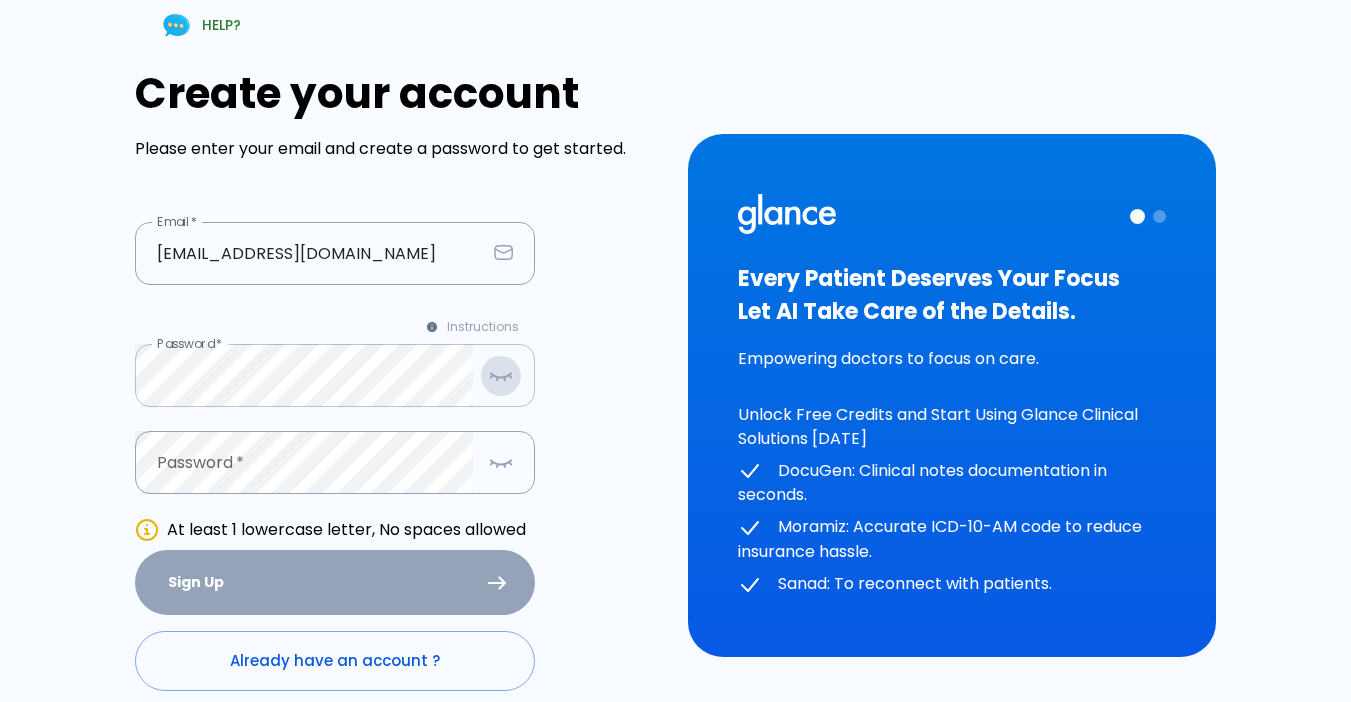 click 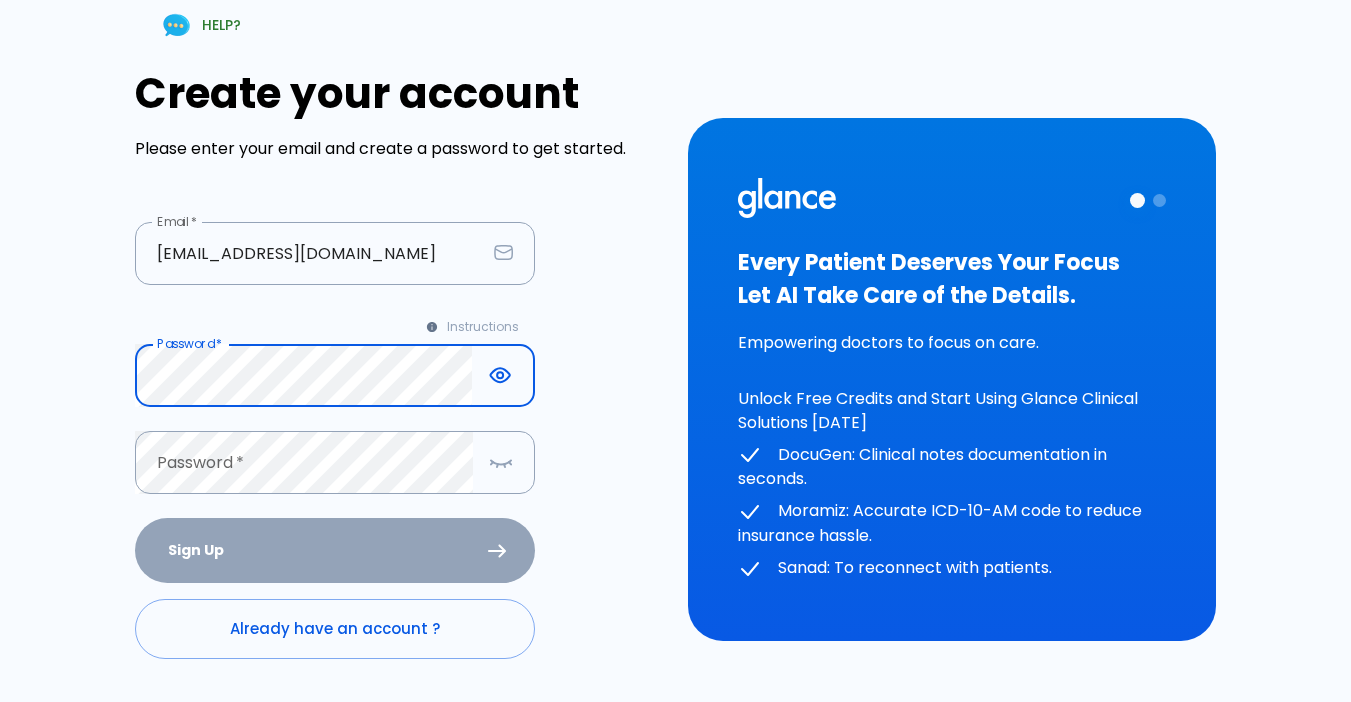 click on "HELP? Create your account Please enter your email and create a password to get started. Email   * [EMAIL_ADDRESS][DOMAIN_NAME] Email  * Instructions Password   * Password  * Password   * Password  * Sign Up Already have an account ? Privacy Policy | Terms of Use Copyright © 2021 [DOMAIN_NAME] Inc. All rights reserved." at bounding box center [387, 367] 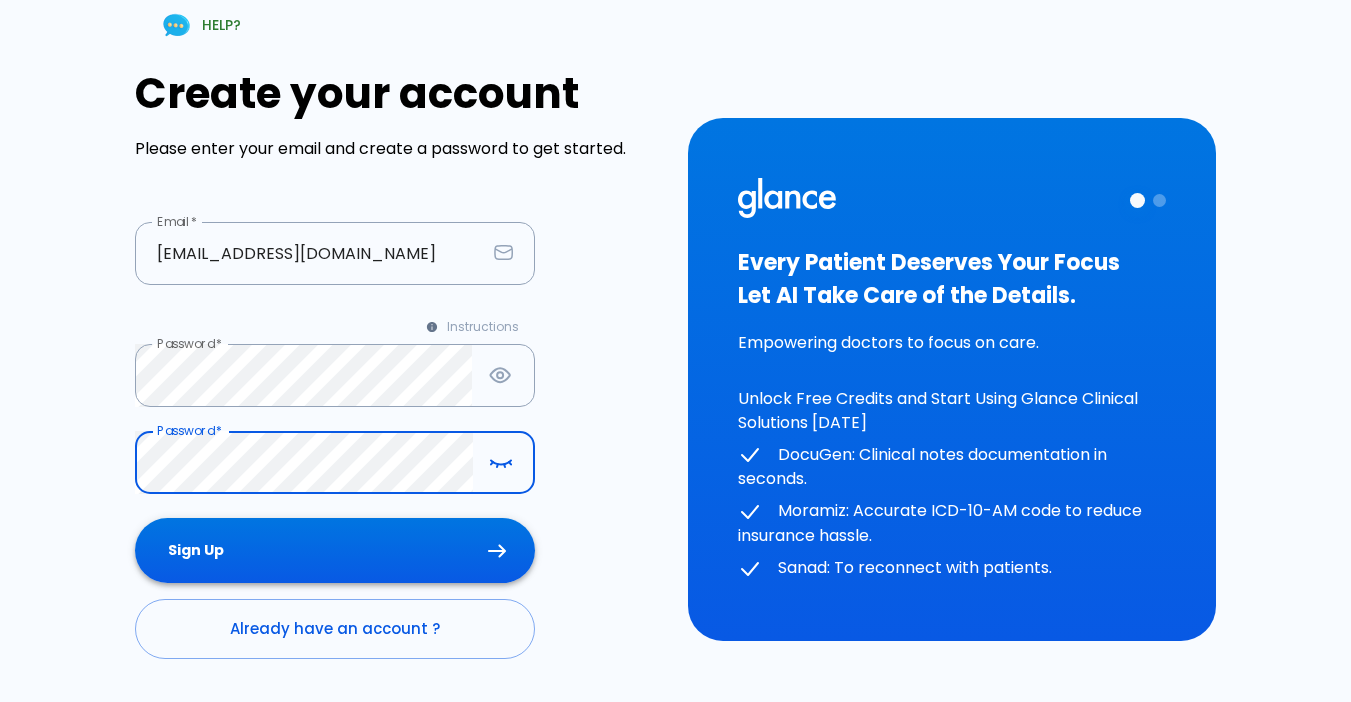 click on "Sign Up" at bounding box center [335, 550] 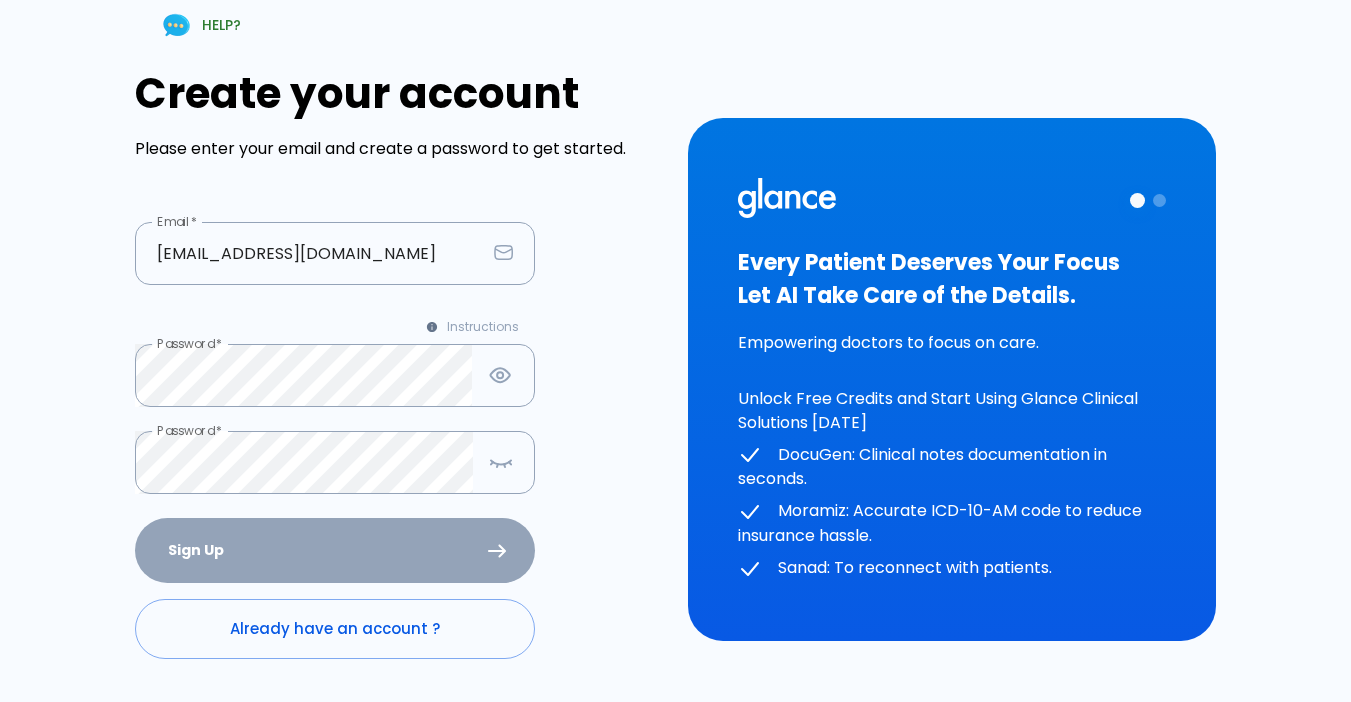 click on "Sign Up" at bounding box center (331, 546) 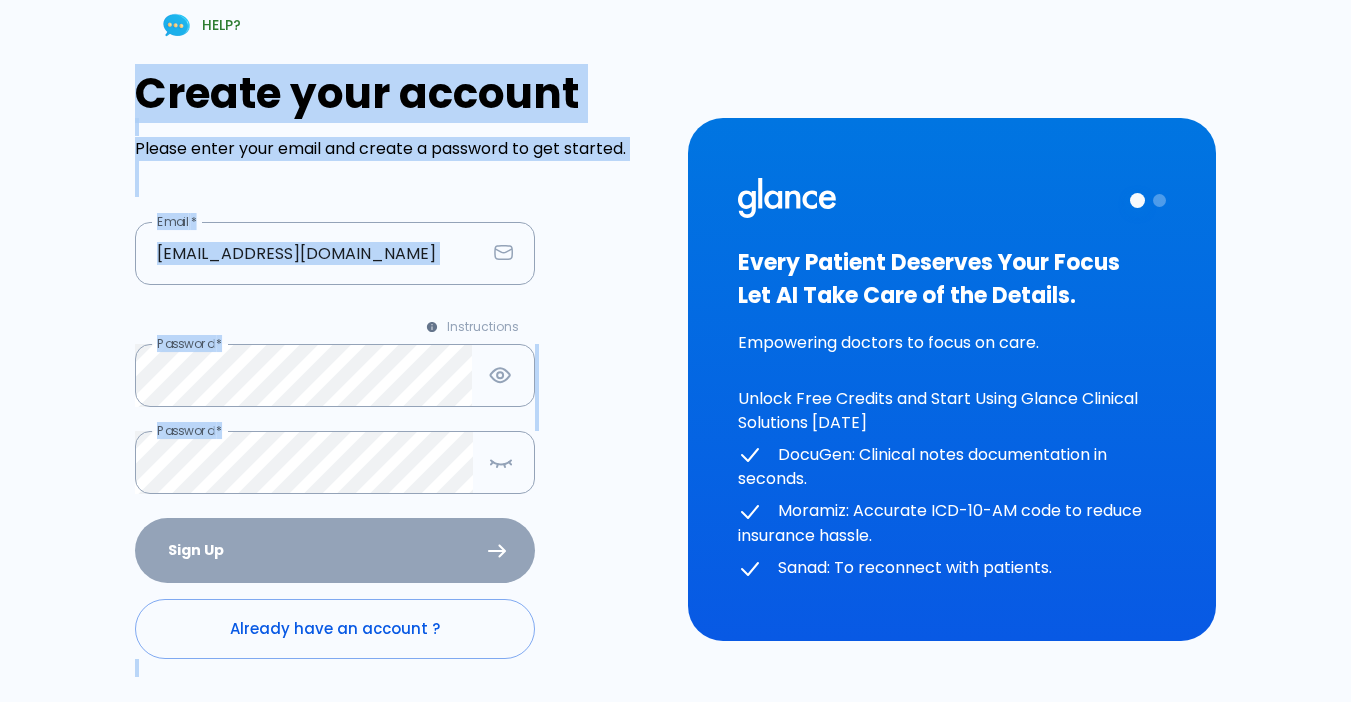 click on "Sign Up" at bounding box center [331, 546] 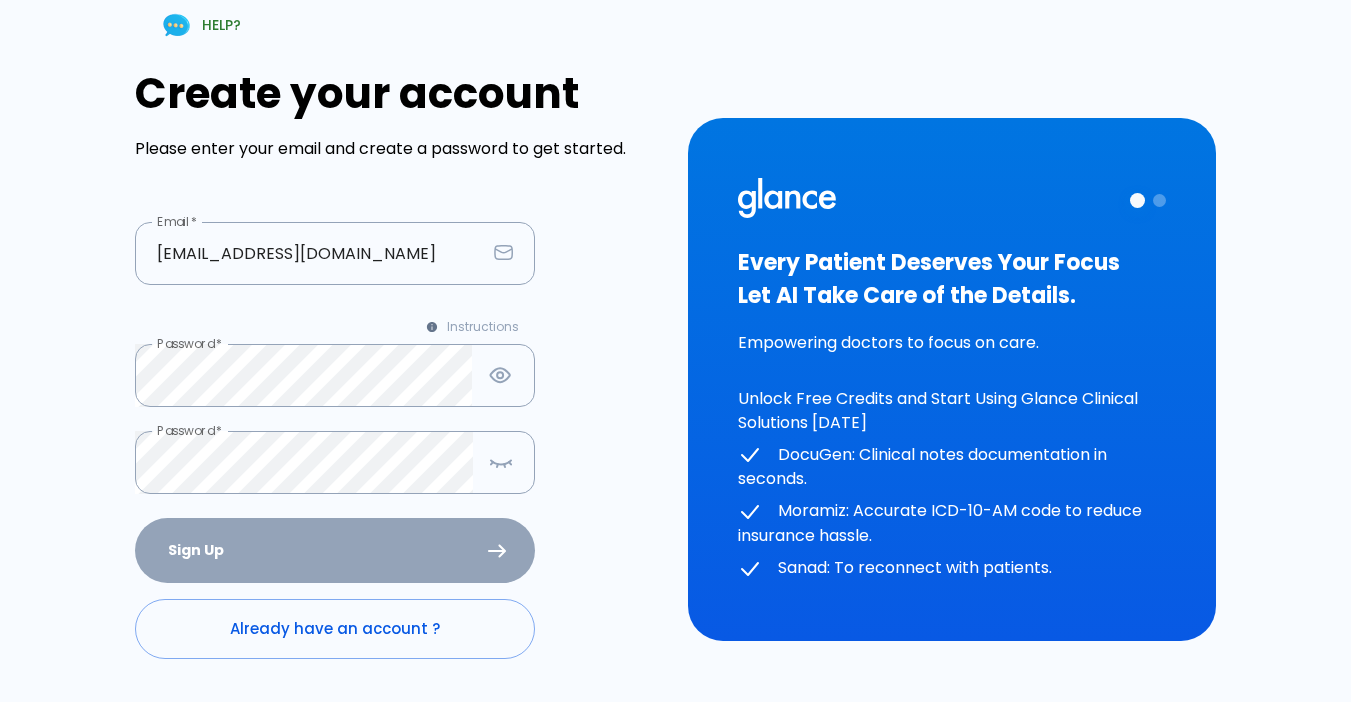 click on "Sign Up" at bounding box center (331, 546) 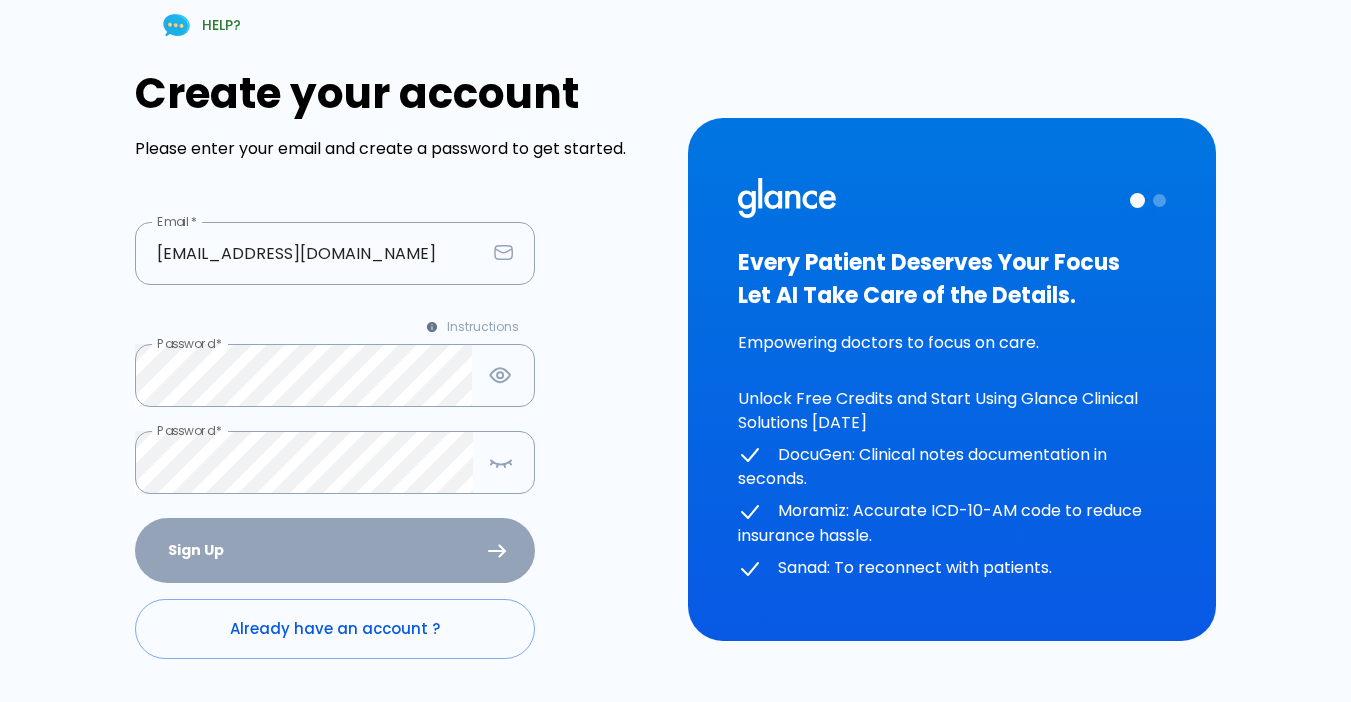 click on "Sign Up" at bounding box center (331, 546) 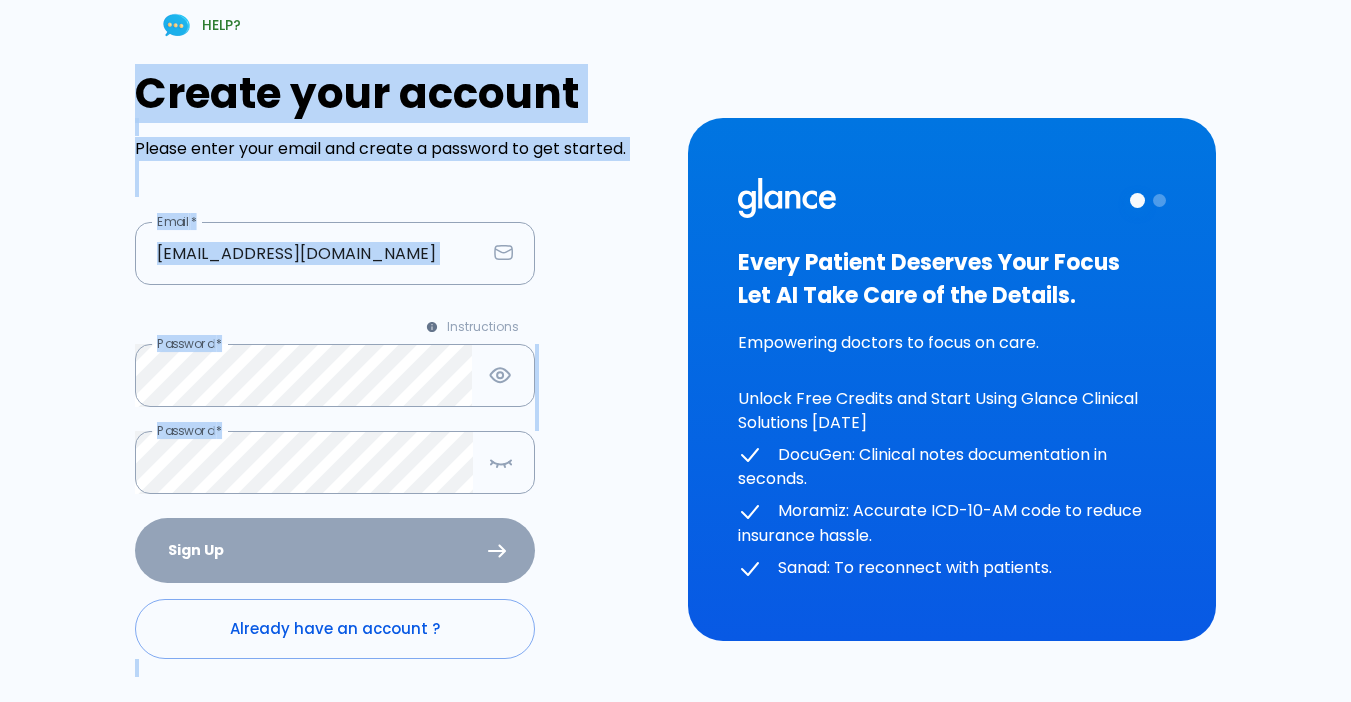 click on "Sign Up" at bounding box center (331, 546) 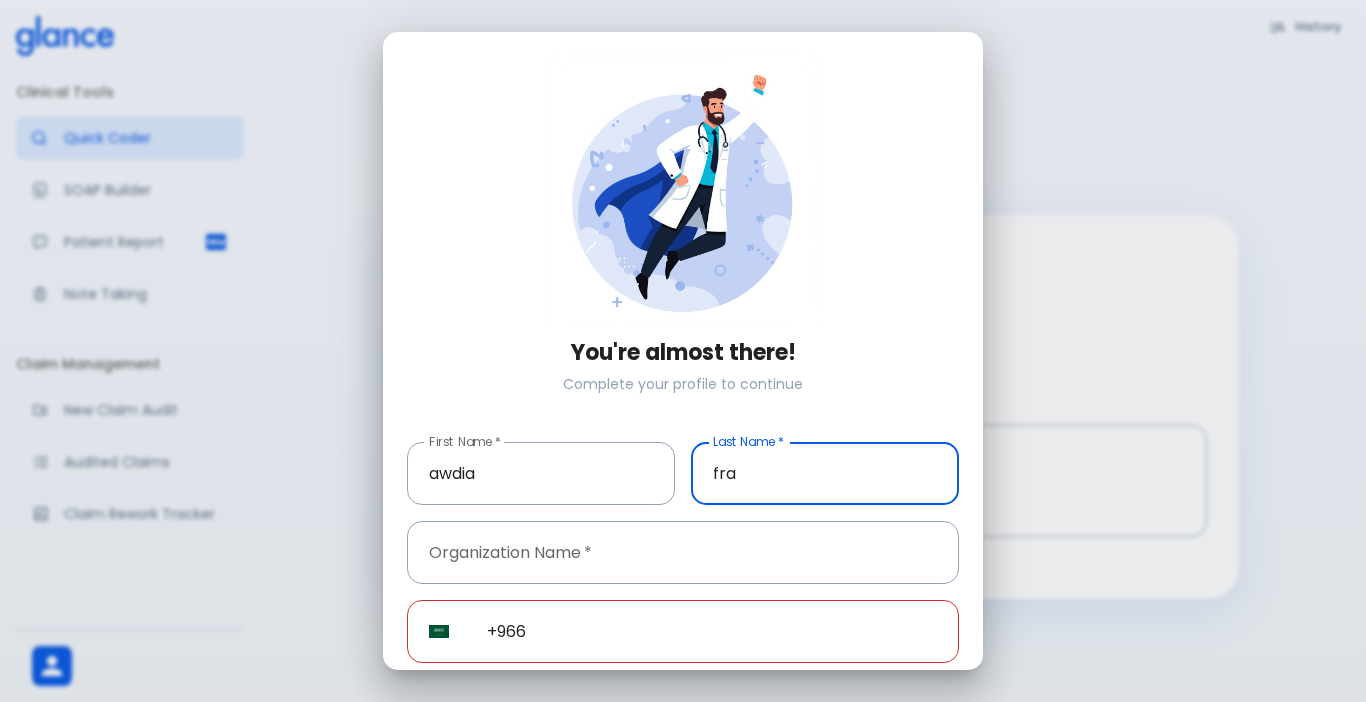 scroll, scrollTop: 0, scrollLeft: 0, axis: both 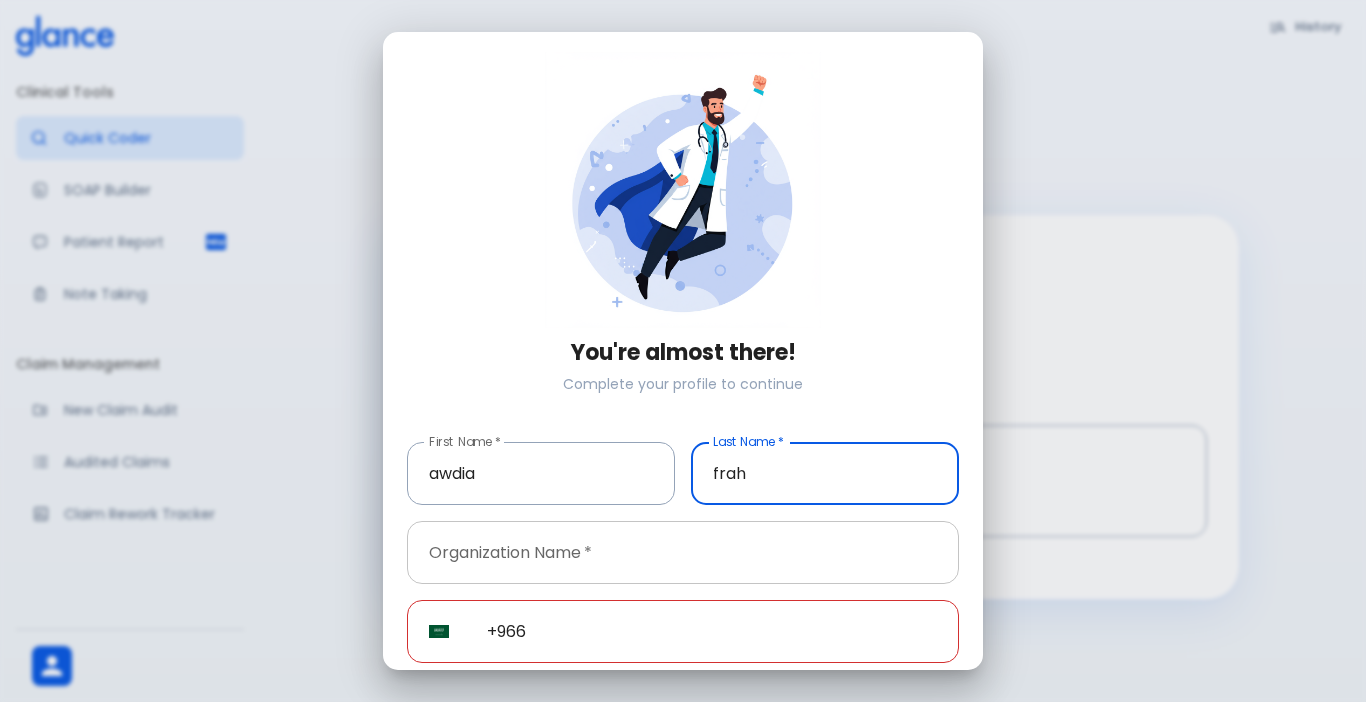 type on "frah" 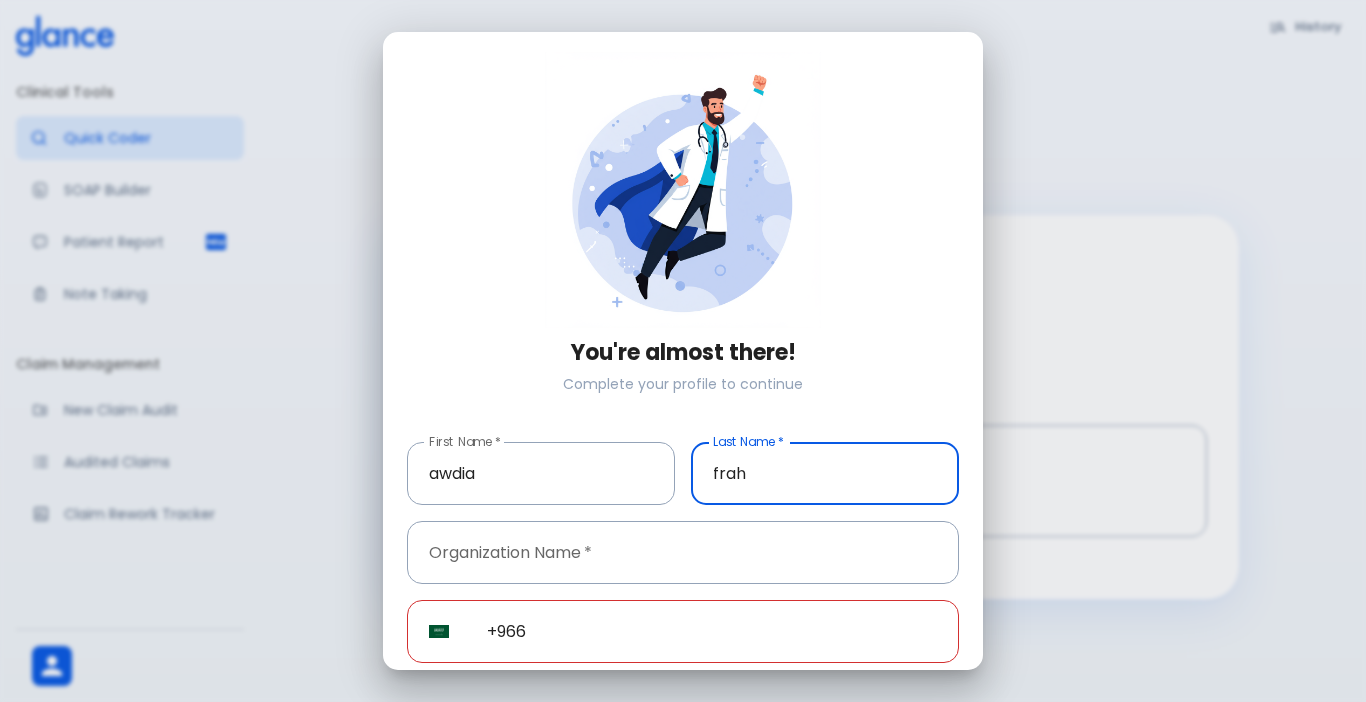 drag, startPoint x: 741, startPoint y: 564, endPoint x: 1365, endPoint y: 718, distance: 642.72235 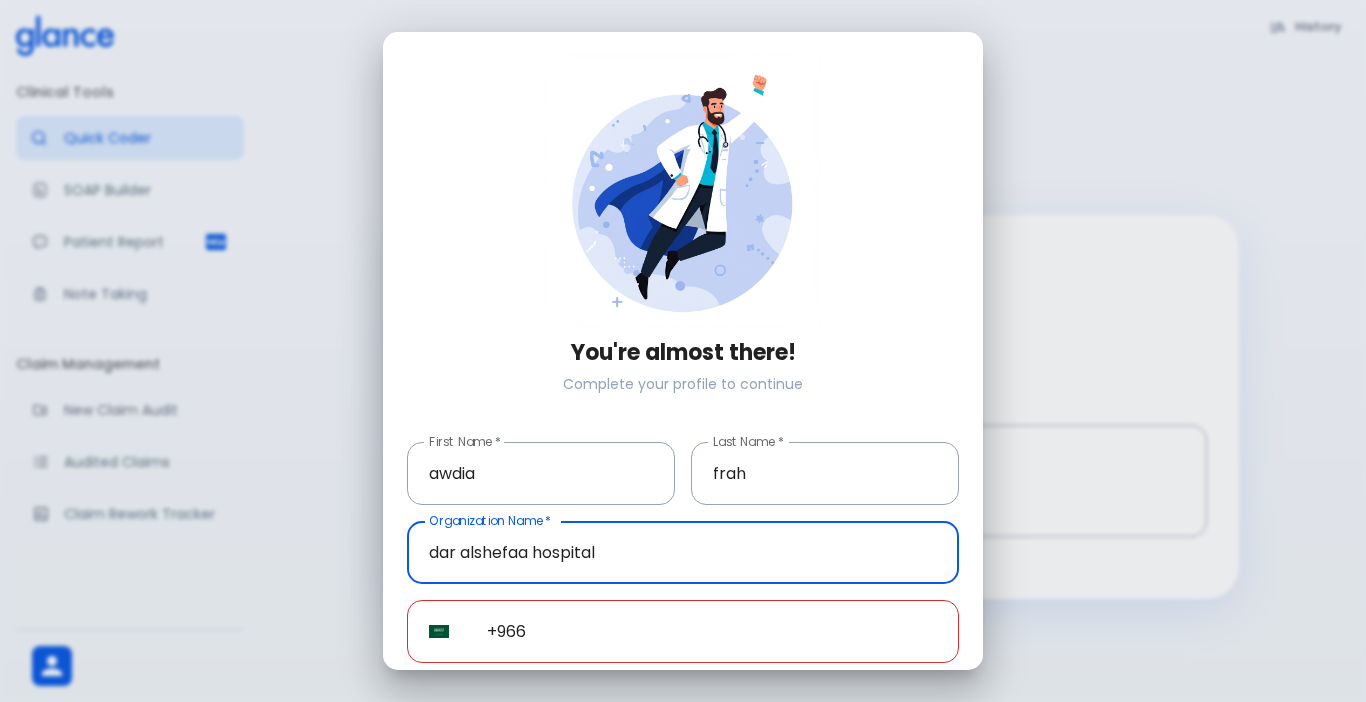 type on "dar alshefaa hospital" 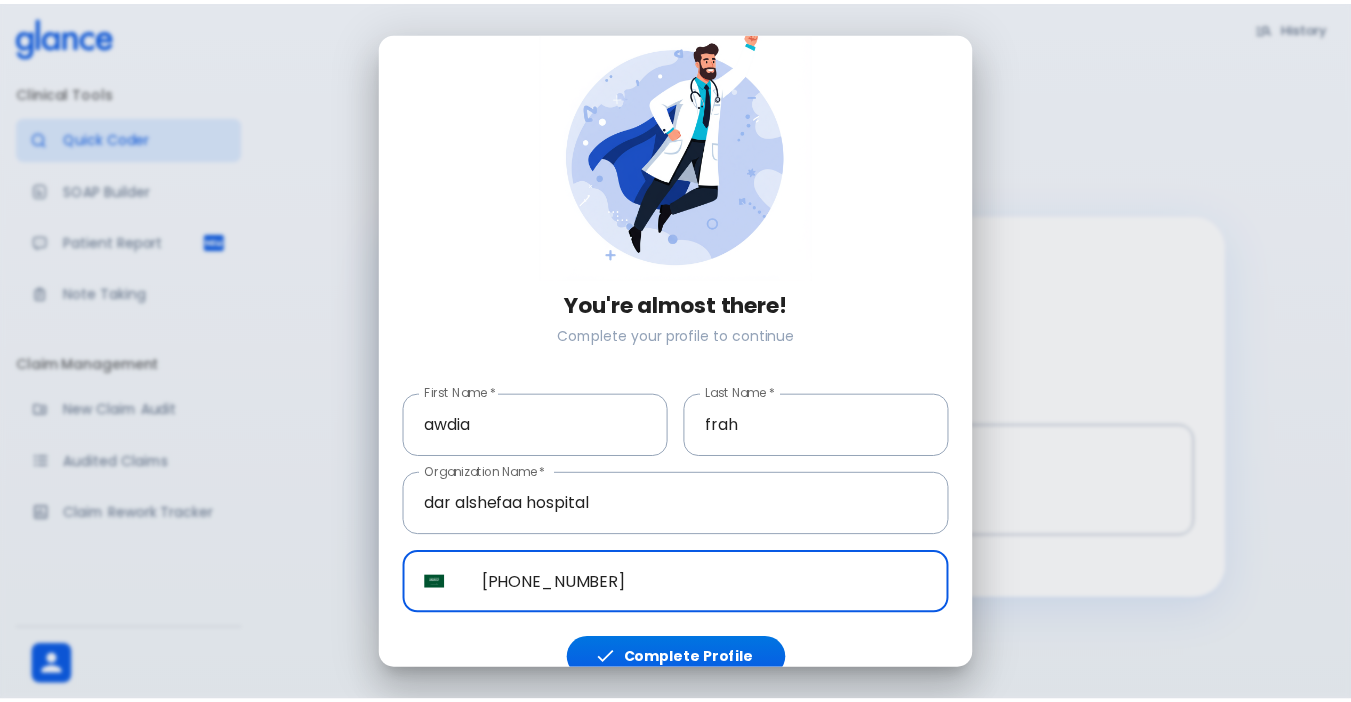 scroll, scrollTop: 70, scrollLeft: 0, axis: vertical 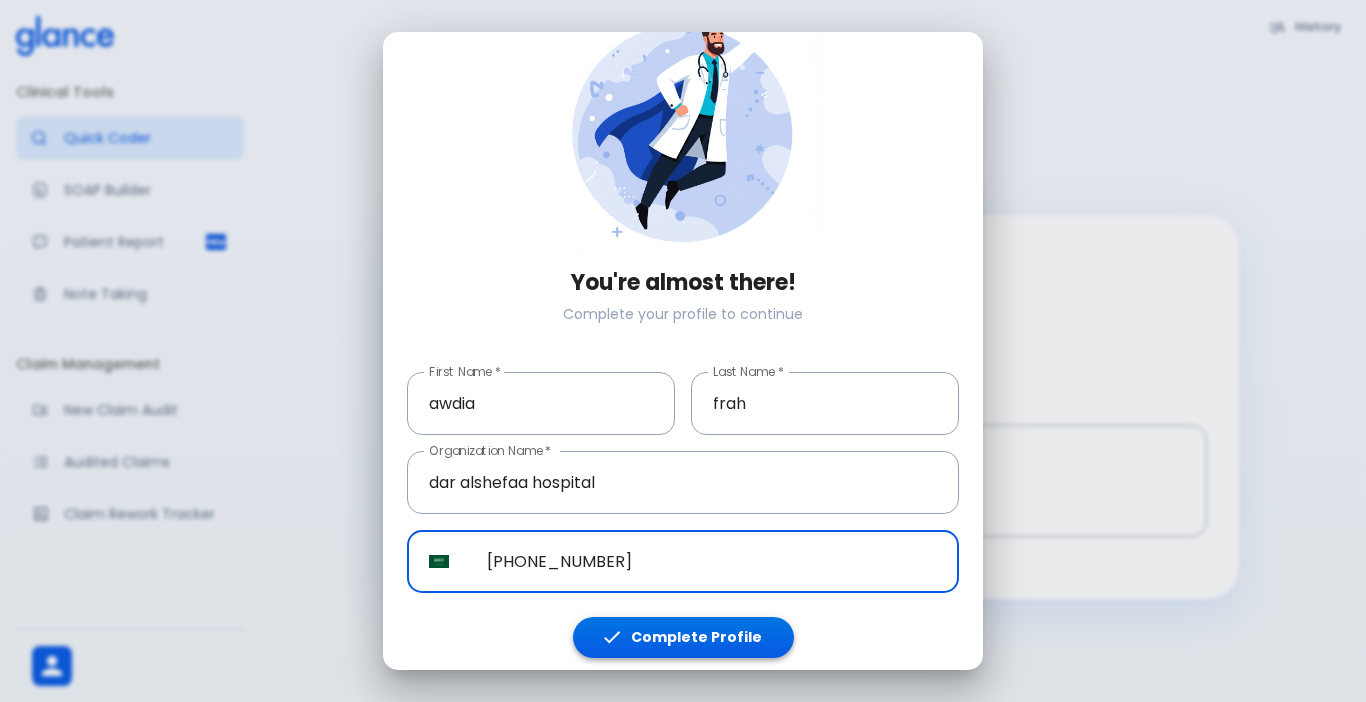 type on "+966 55 085 0475" 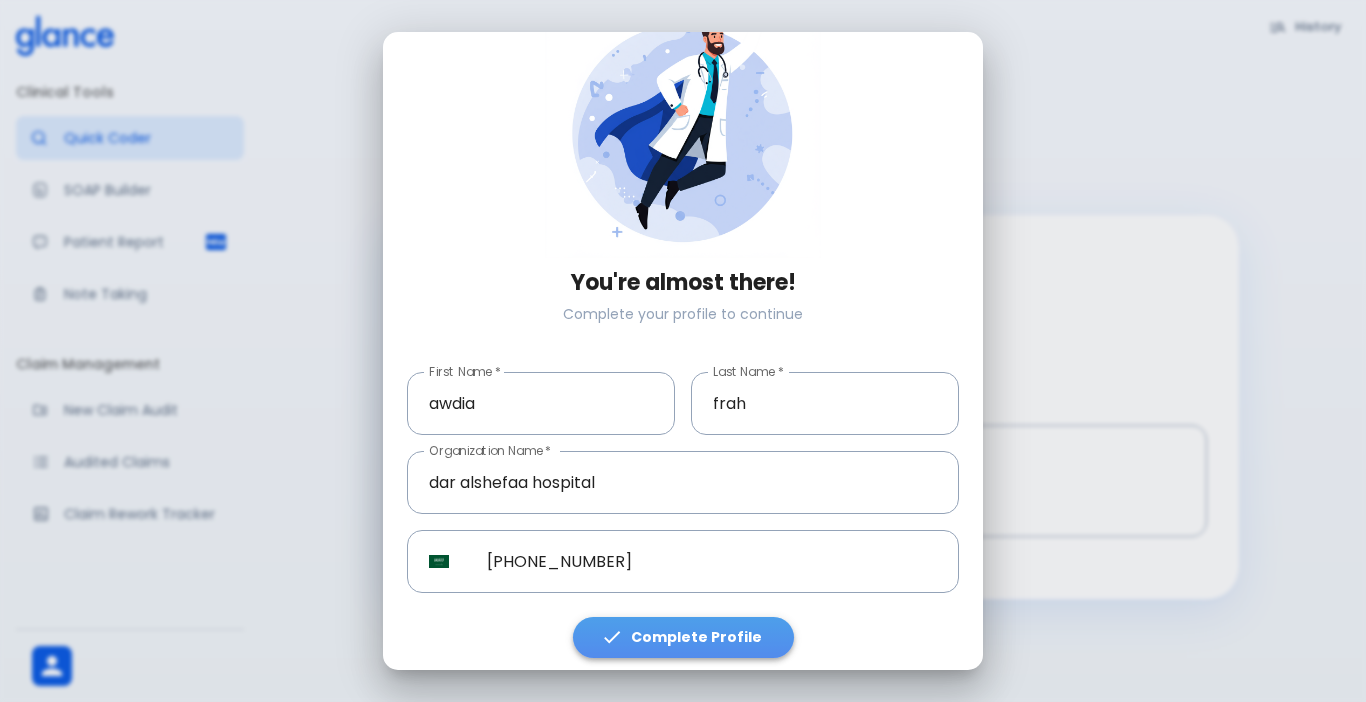 click on "Complete Profile" at bounding box center [683, 637] 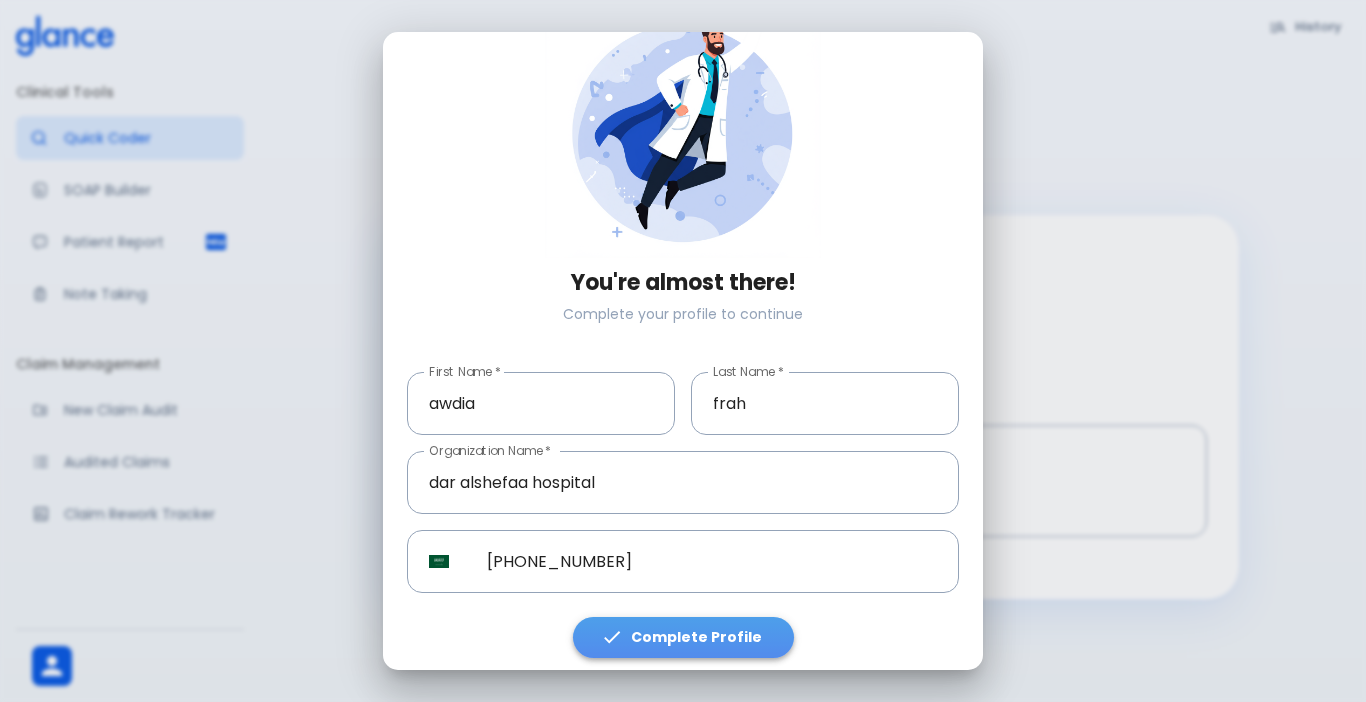 click on "Complete Profile" at bounding box center (683, 637) 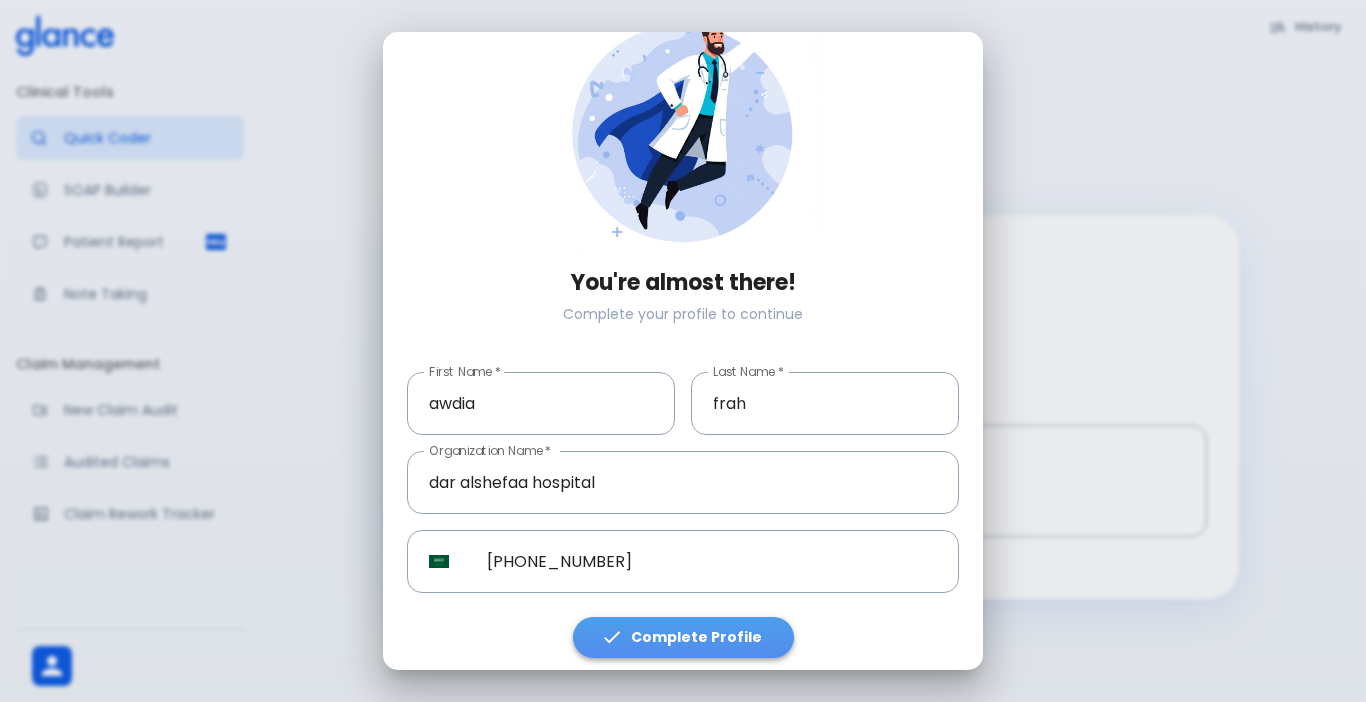 click on "Complete Profile" at bounding box center [683, 637] 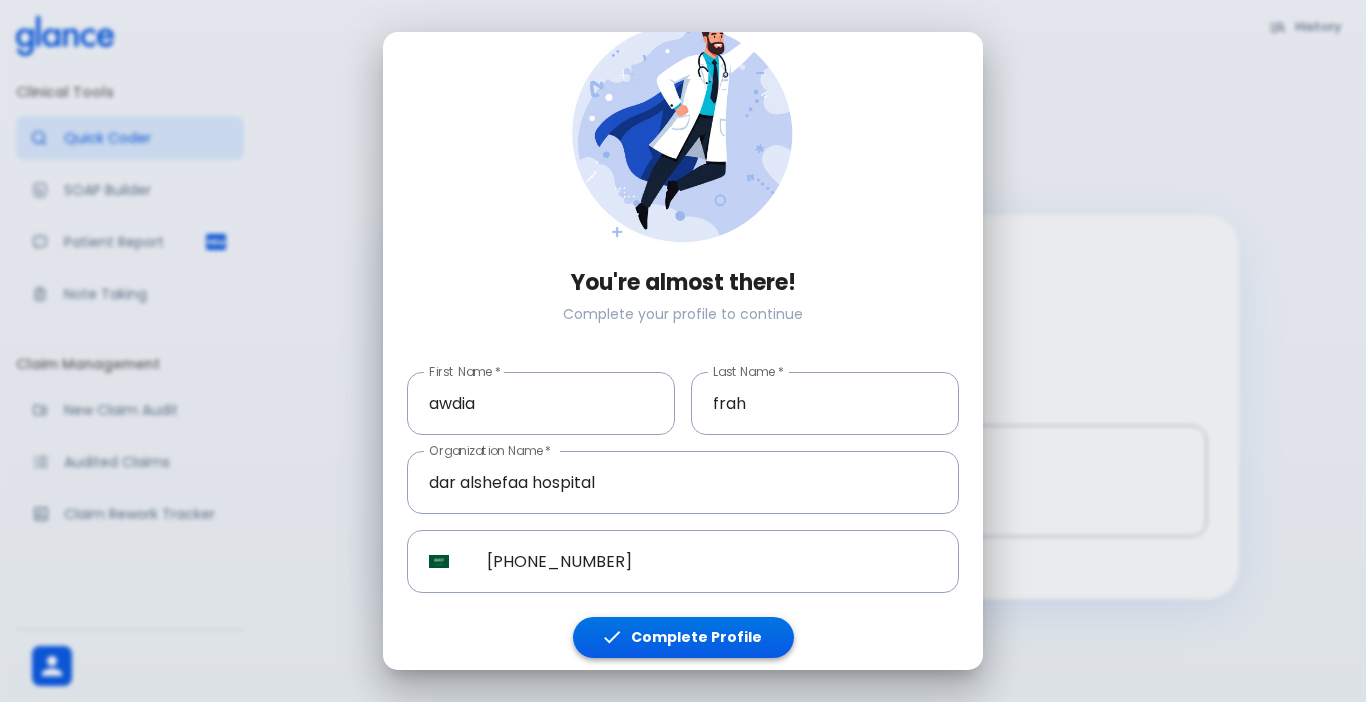 click on "Complete Profile" at bounding box center (683, 637) 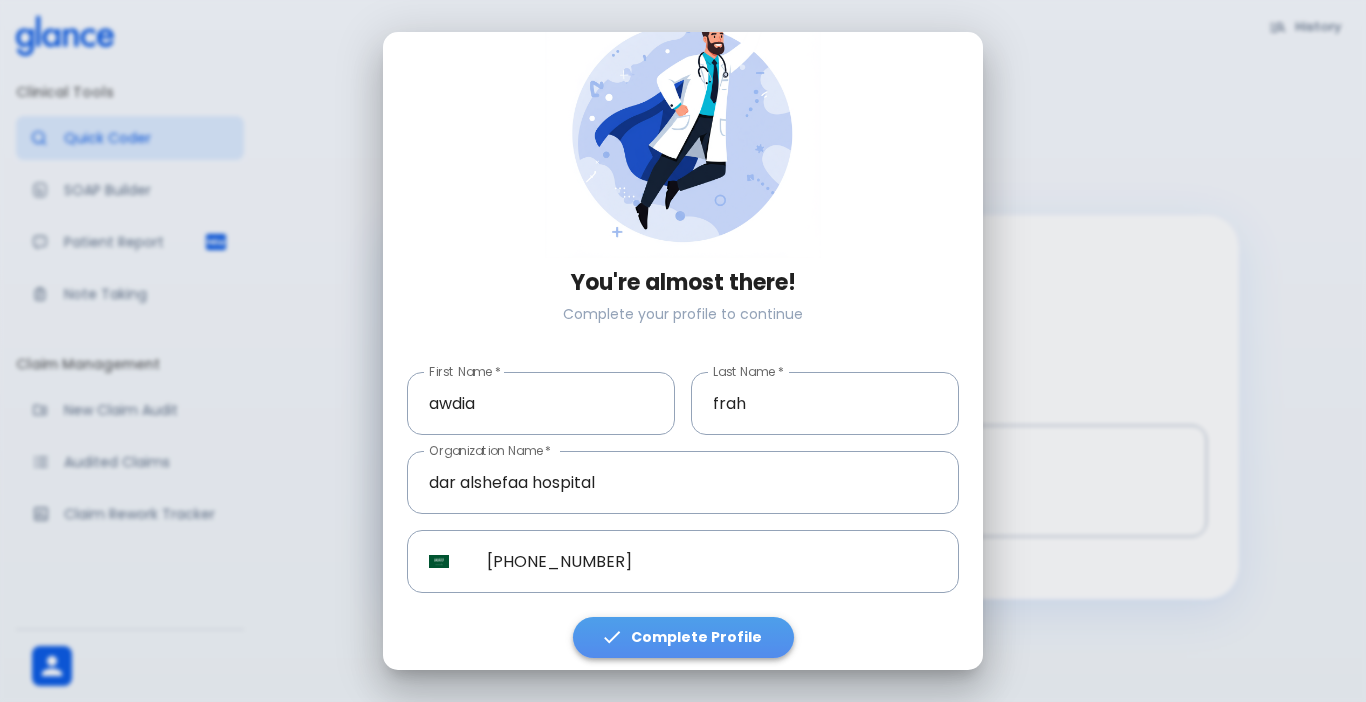 click on "Complete Profile" at bounding box center (683, 637) 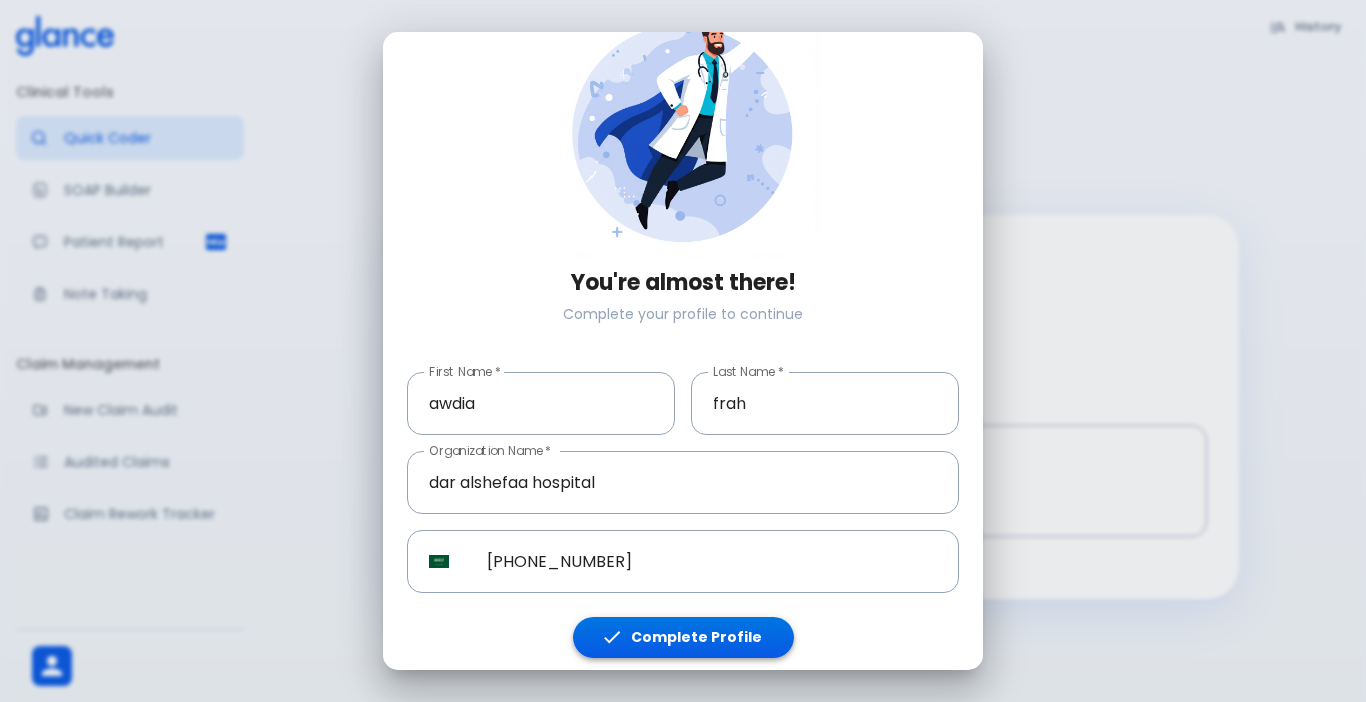 click on "Complete Profile" at bounding box center [683, 637] 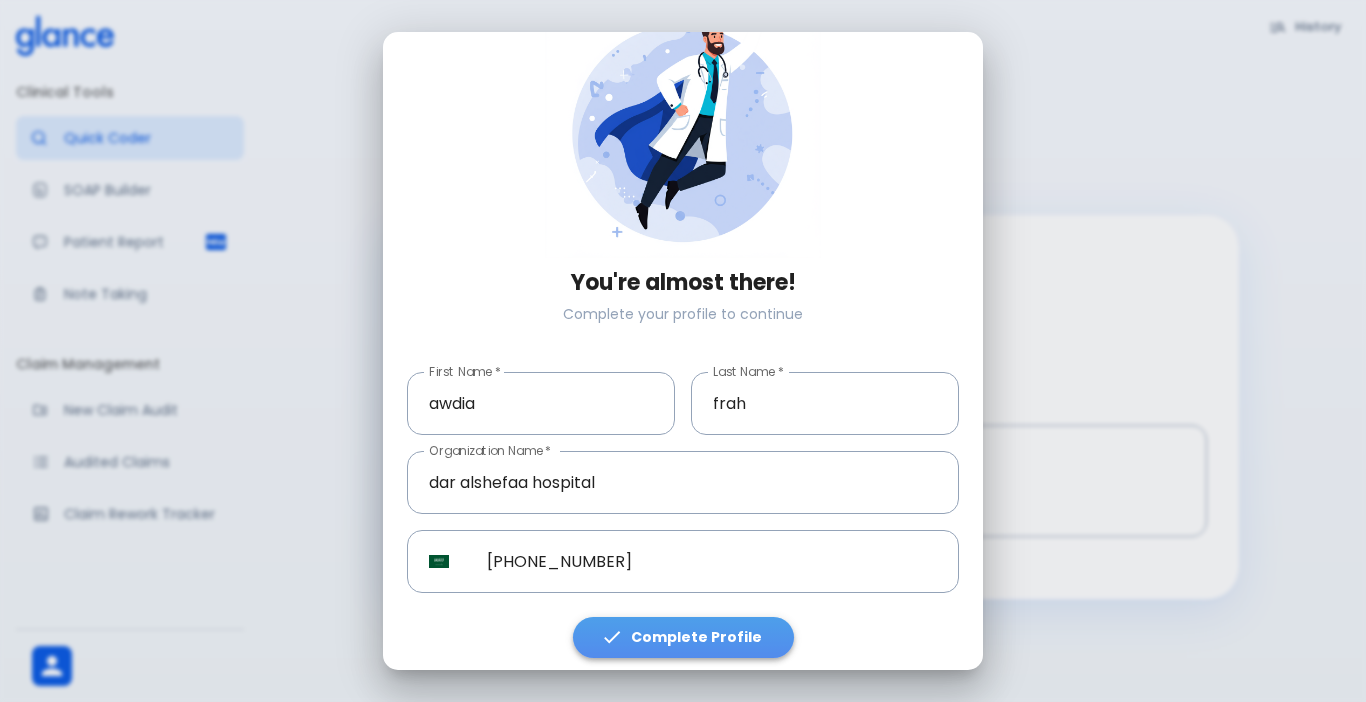 click on "Complete Profile" at bounding box center (683, 637) 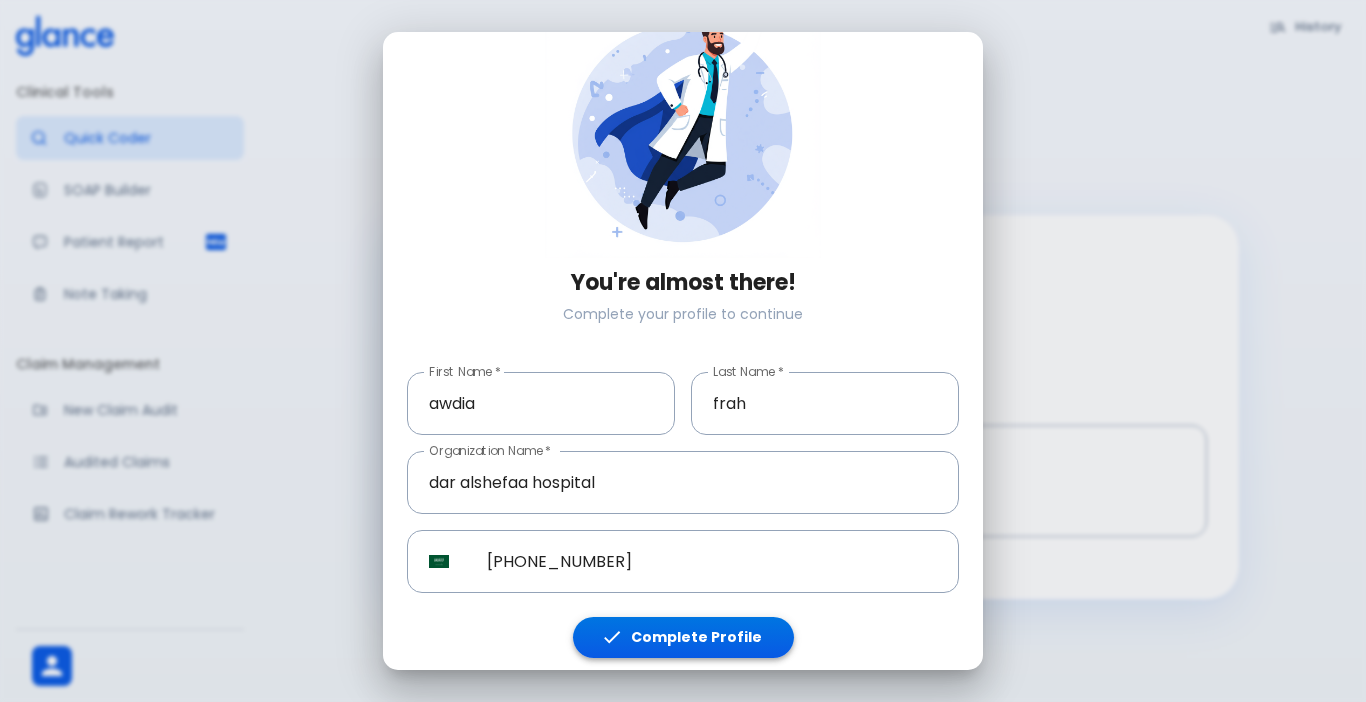 click on "Complete Profile" at bounding box center [683, 637] 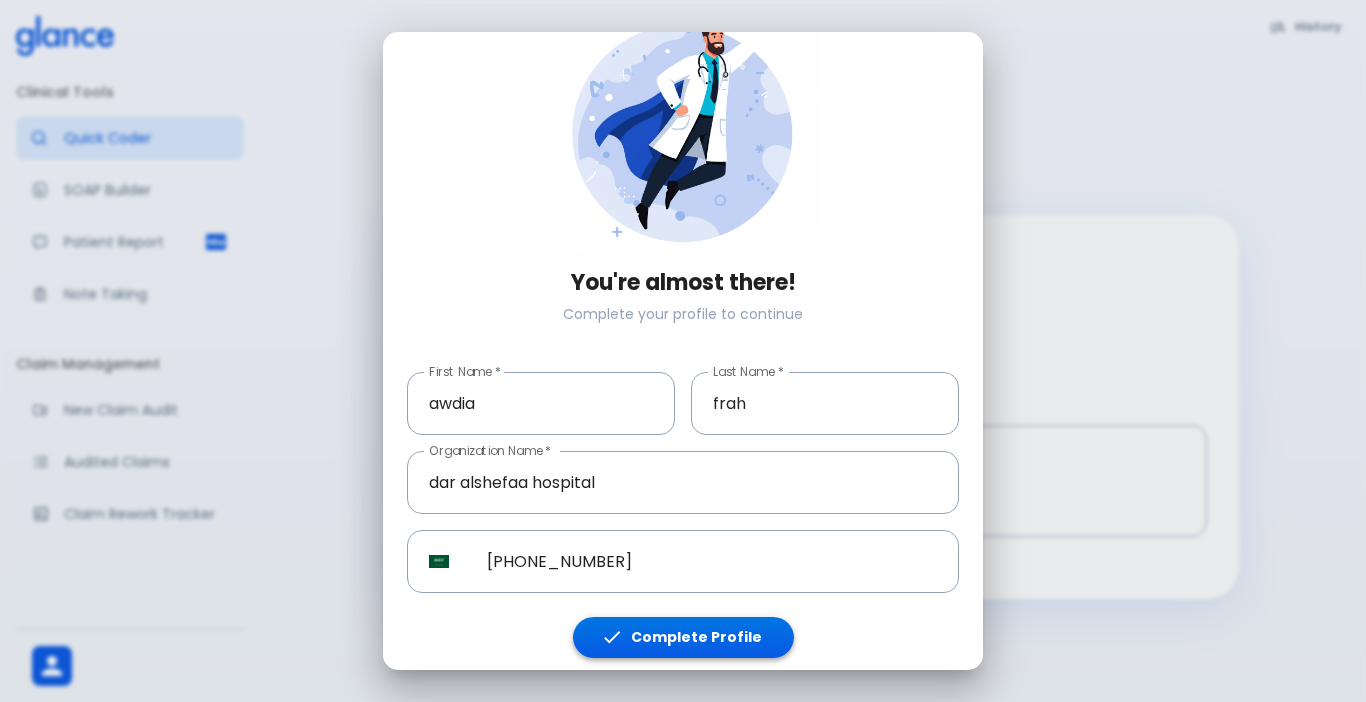 click on "Complete Profile" at bounding box center [683, 637] 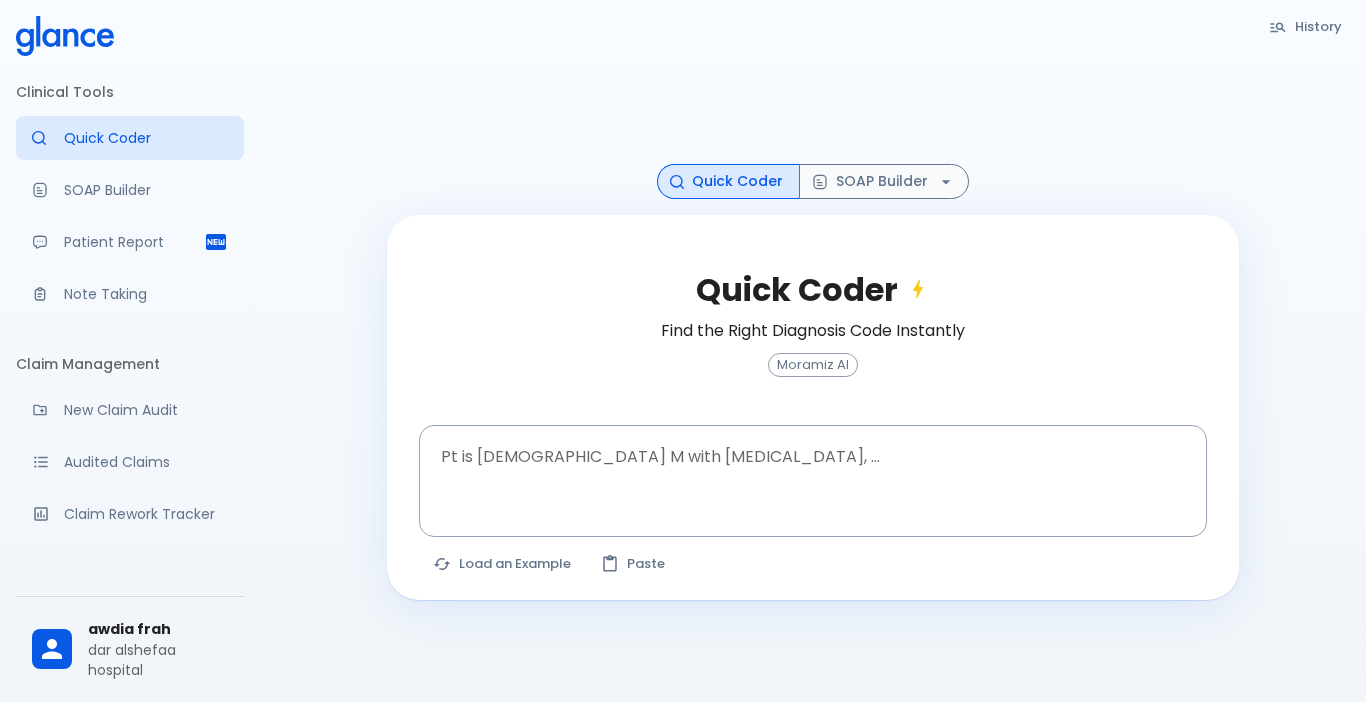 click on "Complete Profile" at bounding box center [683, 637] 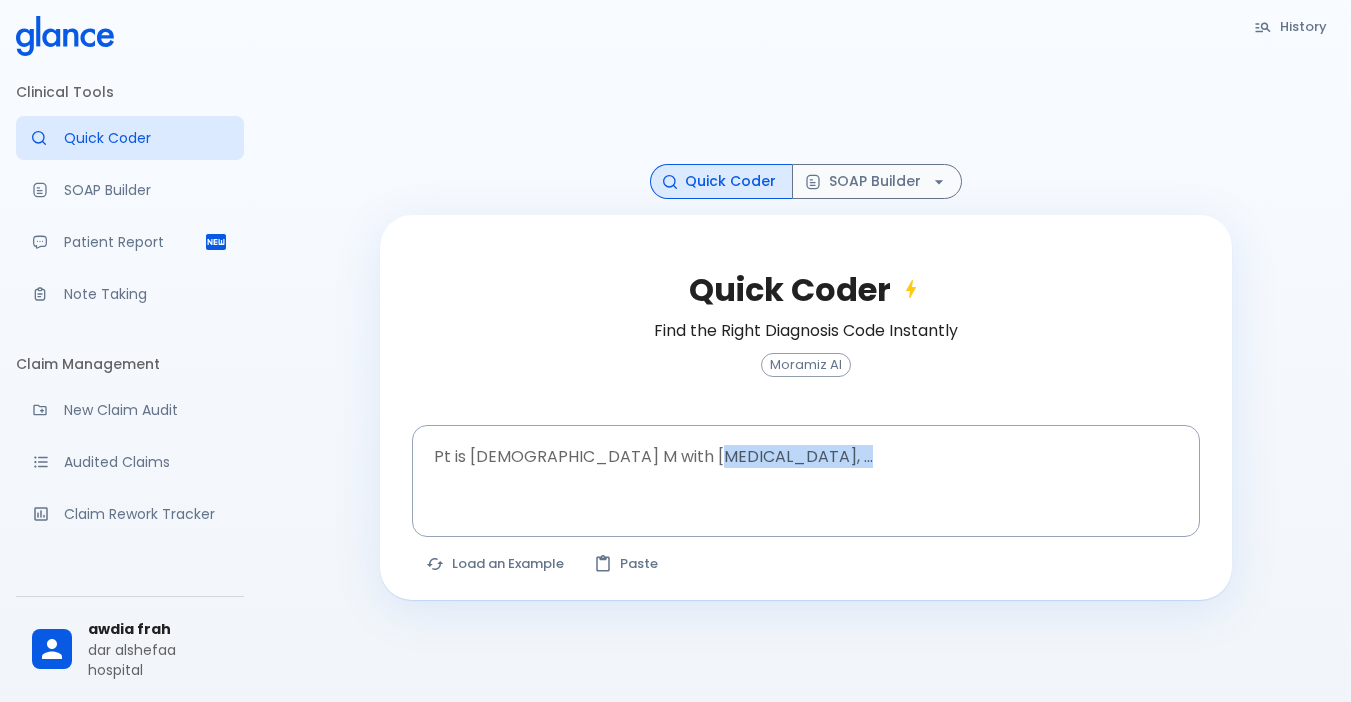 click on "History Quick Coder SOAP Builder   Quick Coder Find the Right Diagnosis Code Instantly Moramiz AI Pt is 35 yo M with chest pain, ... x Pt is 35 yo M with chest pain, ... The query was updated. Click  Find Codes  to refresh results. Load an Example Paste" at bounding box center (805, 375) 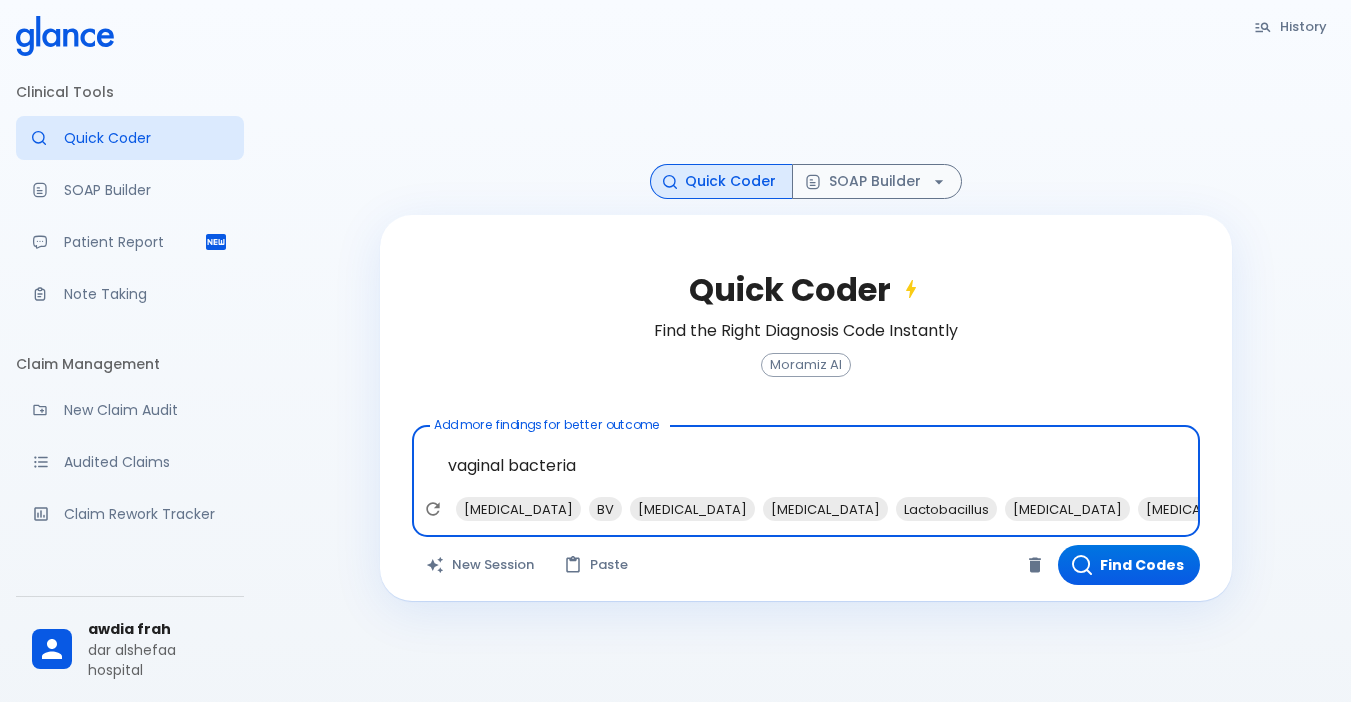 scroll, scrollTop: 0, scrollLeft: 0, axis: both 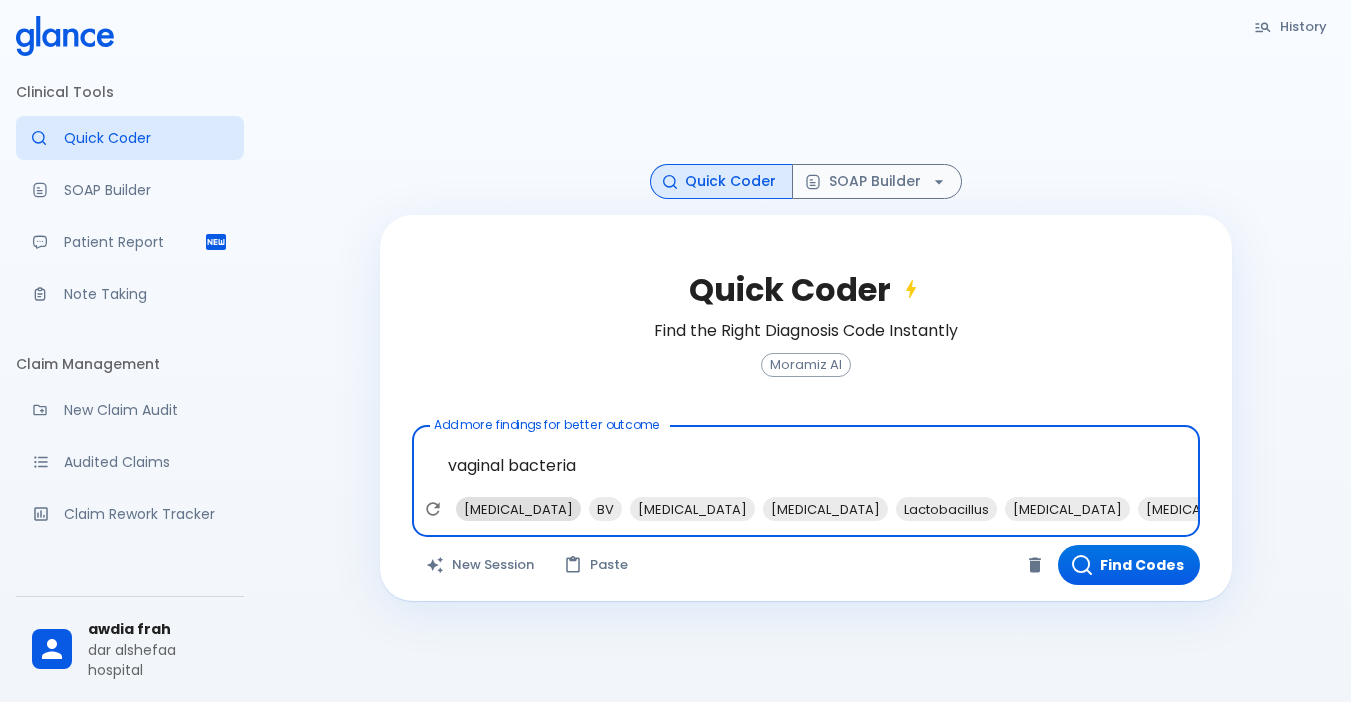 type on "vaginal bacteria" 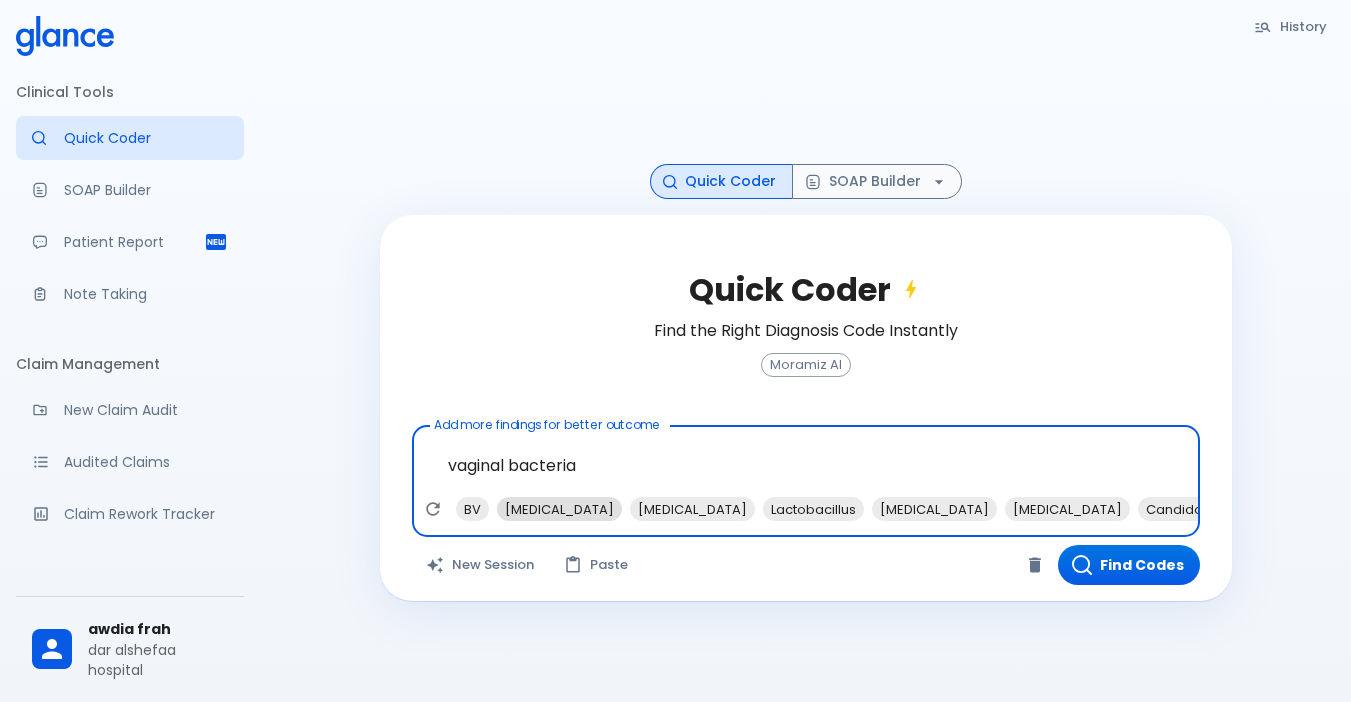 click on "yeast infection" at bounding box center [559, 509] 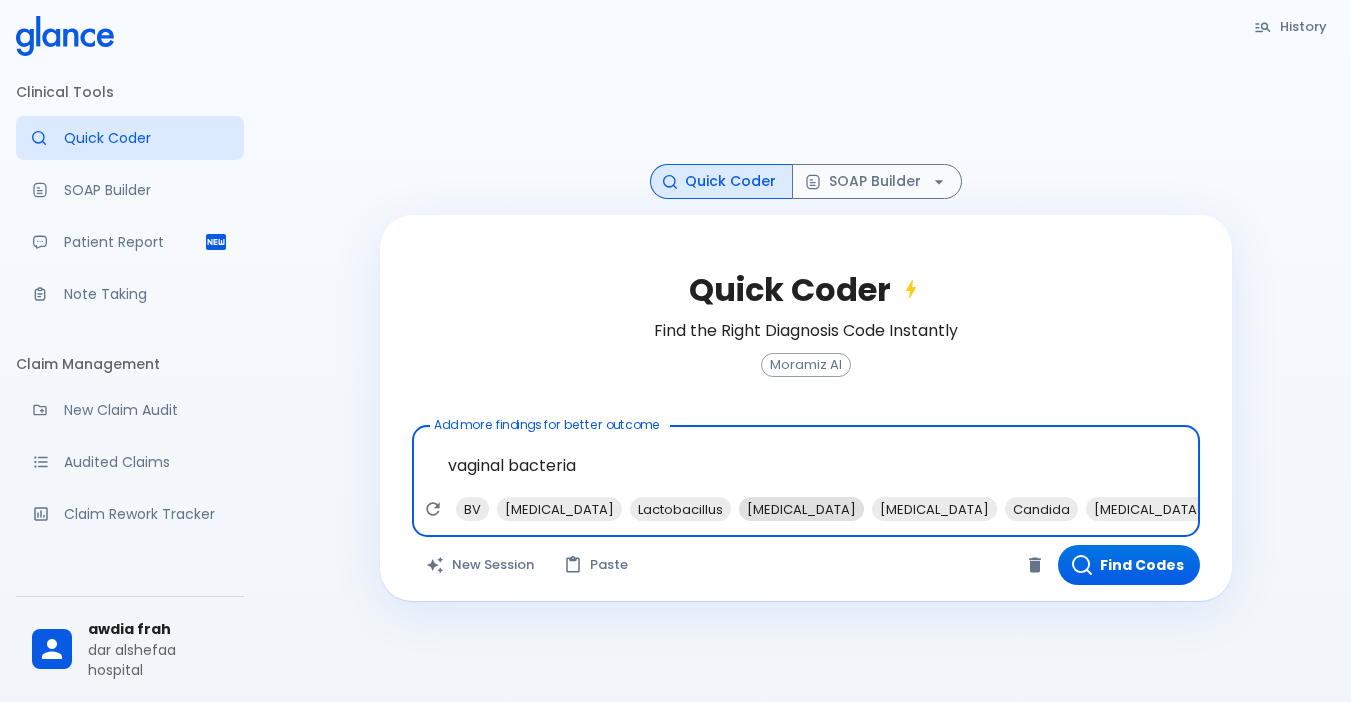click on "vaginitis" at bounding box center [801, 509] 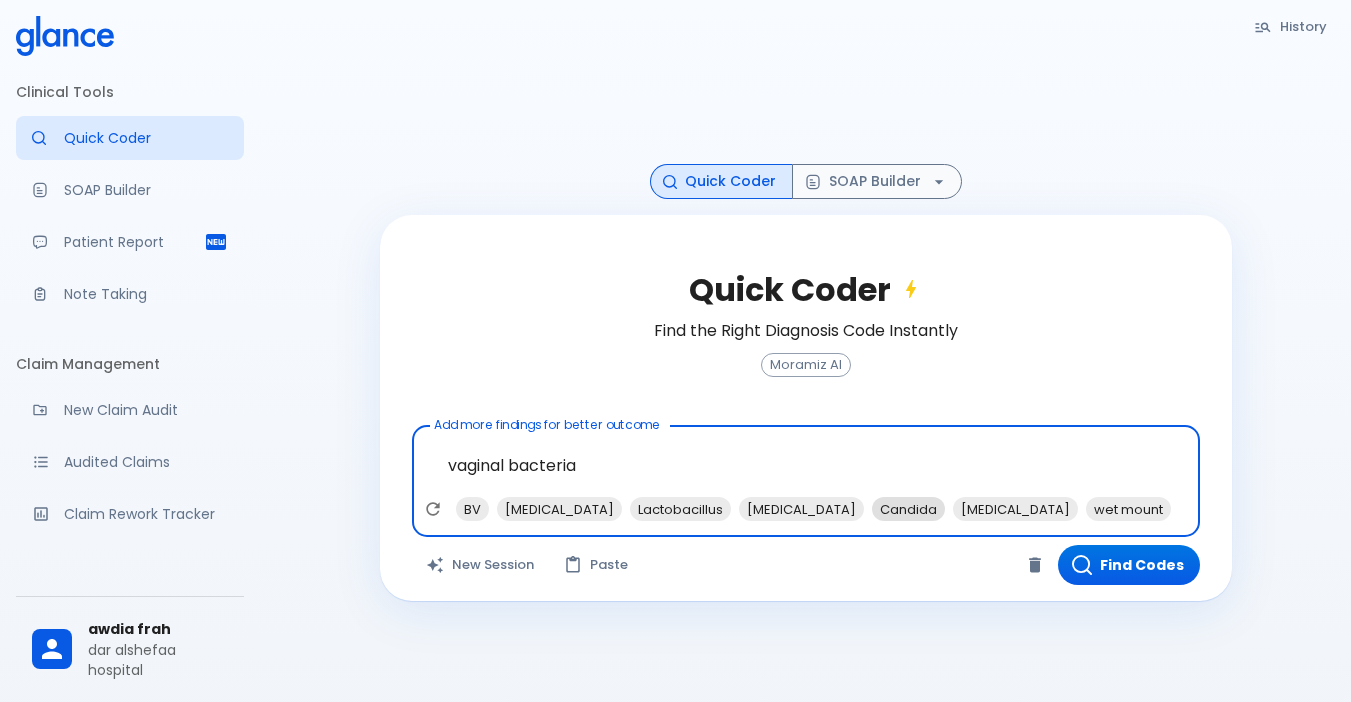 click on "Candida" at bounding box center (908, 509) 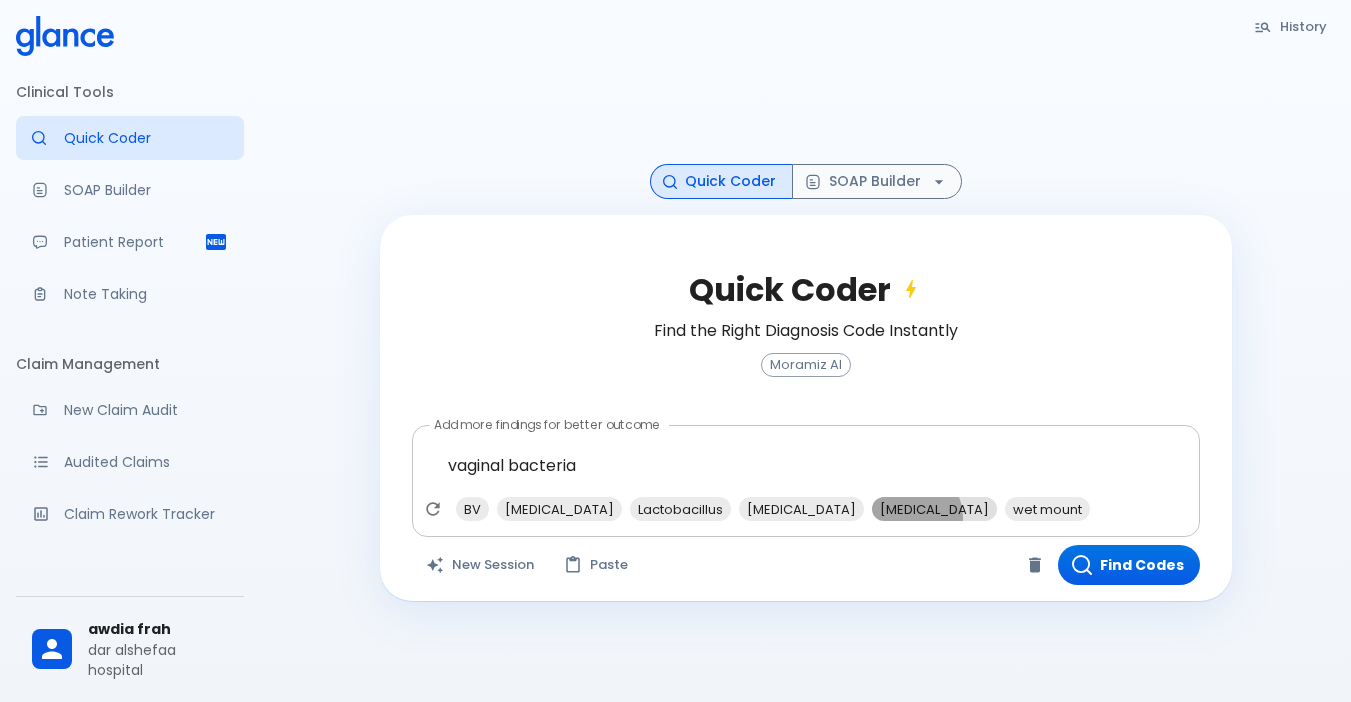 click on "vaginal pH" at bounding box center [934, 509] 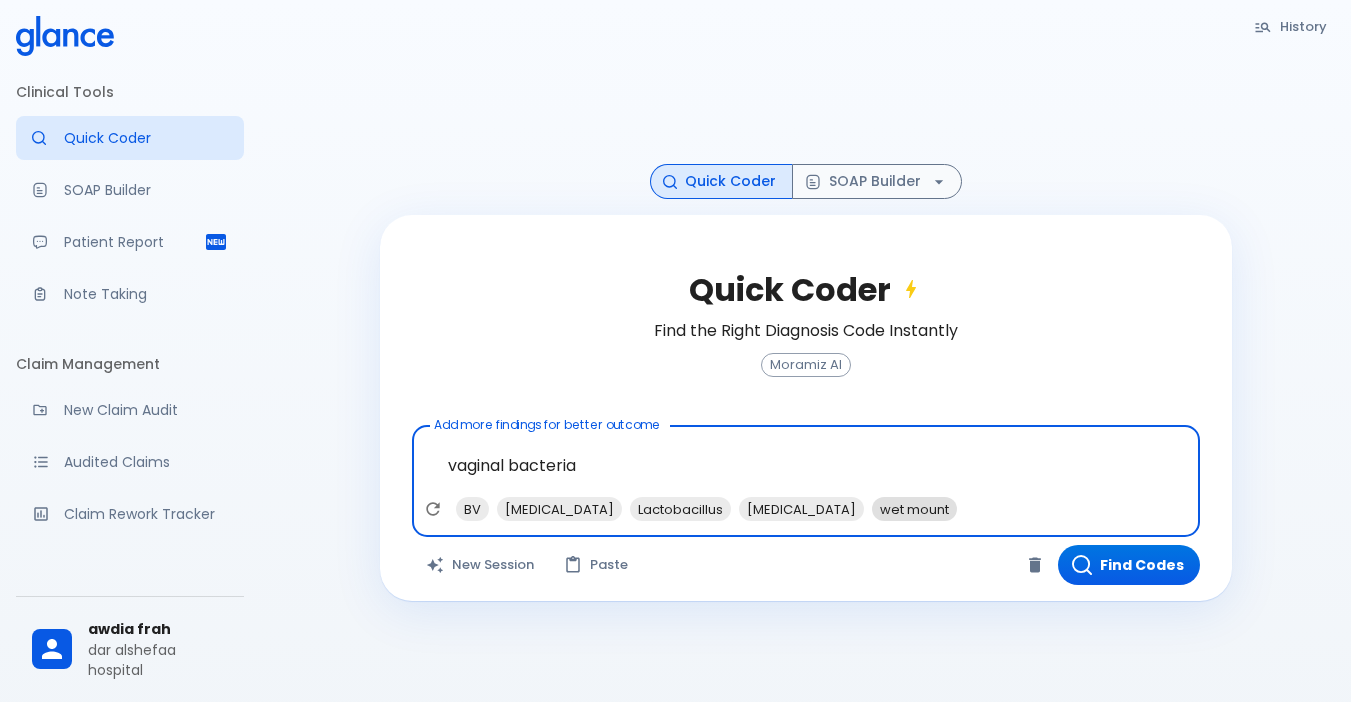 click on "wet mount" at bounding box center (914, 509) 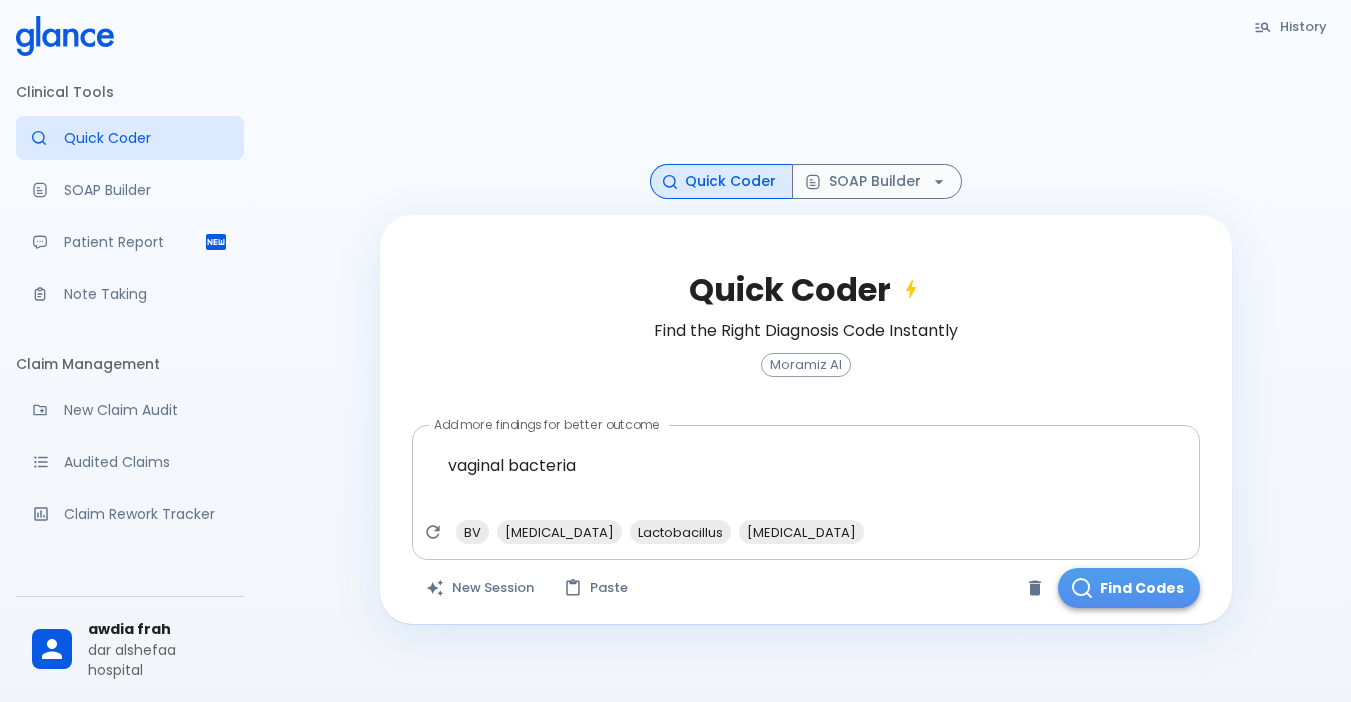 click on "Find Codes" at bounding box center [1129, 588] 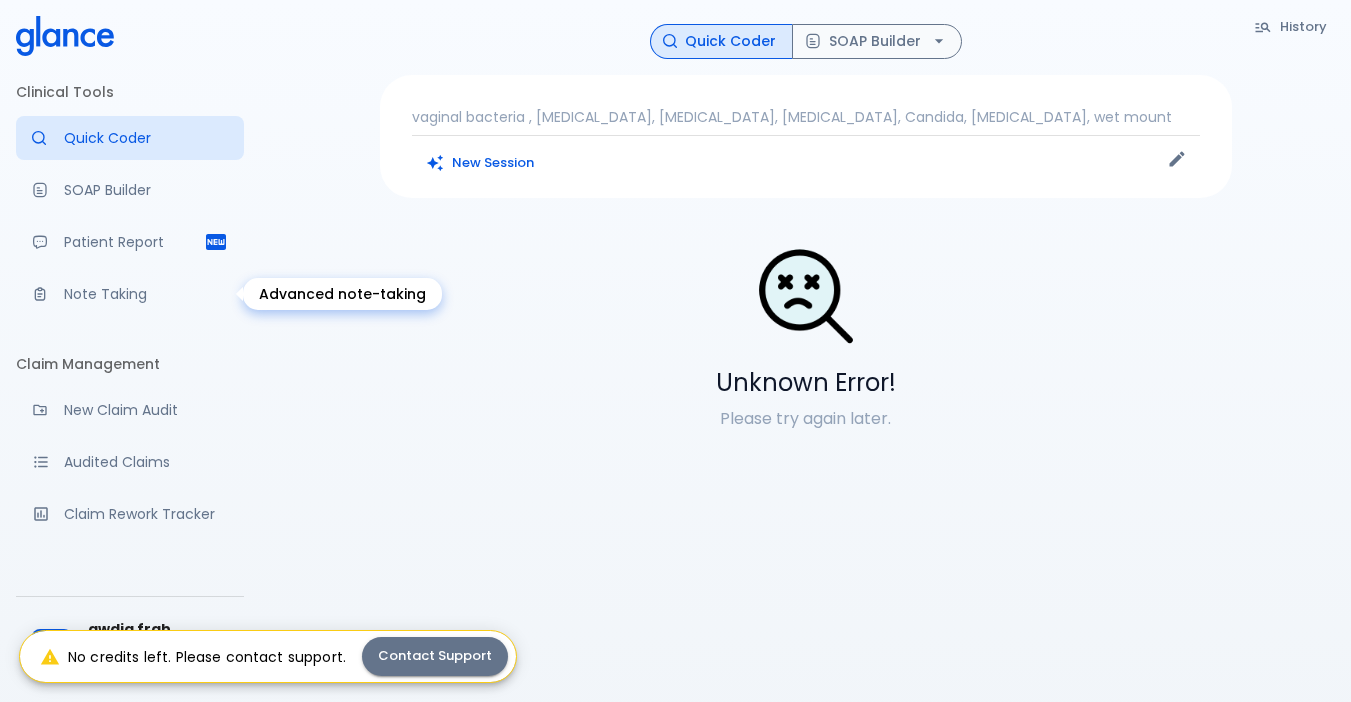 click on "Note Taking" at bounding box center (146, 294) 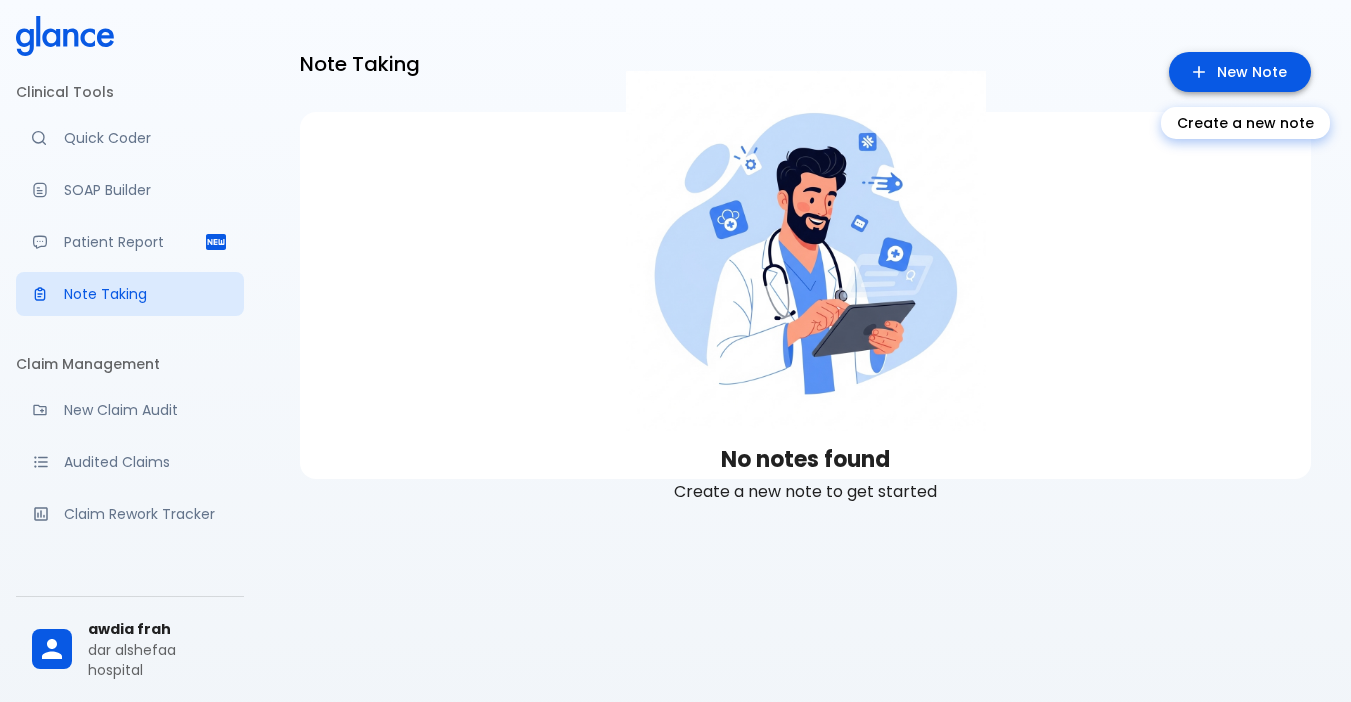 click on "New Note" at bounding box center (1240, 72) 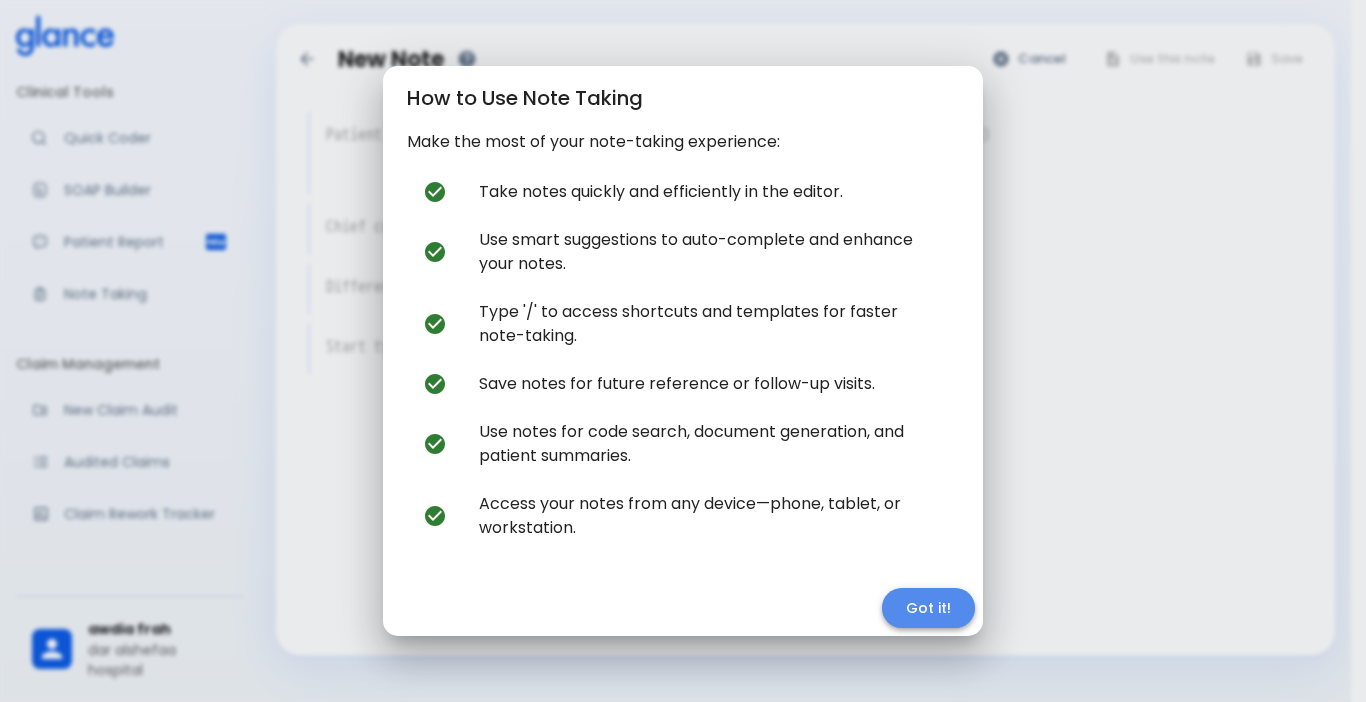 click on "Got it!" at bounding box center [928, 608] 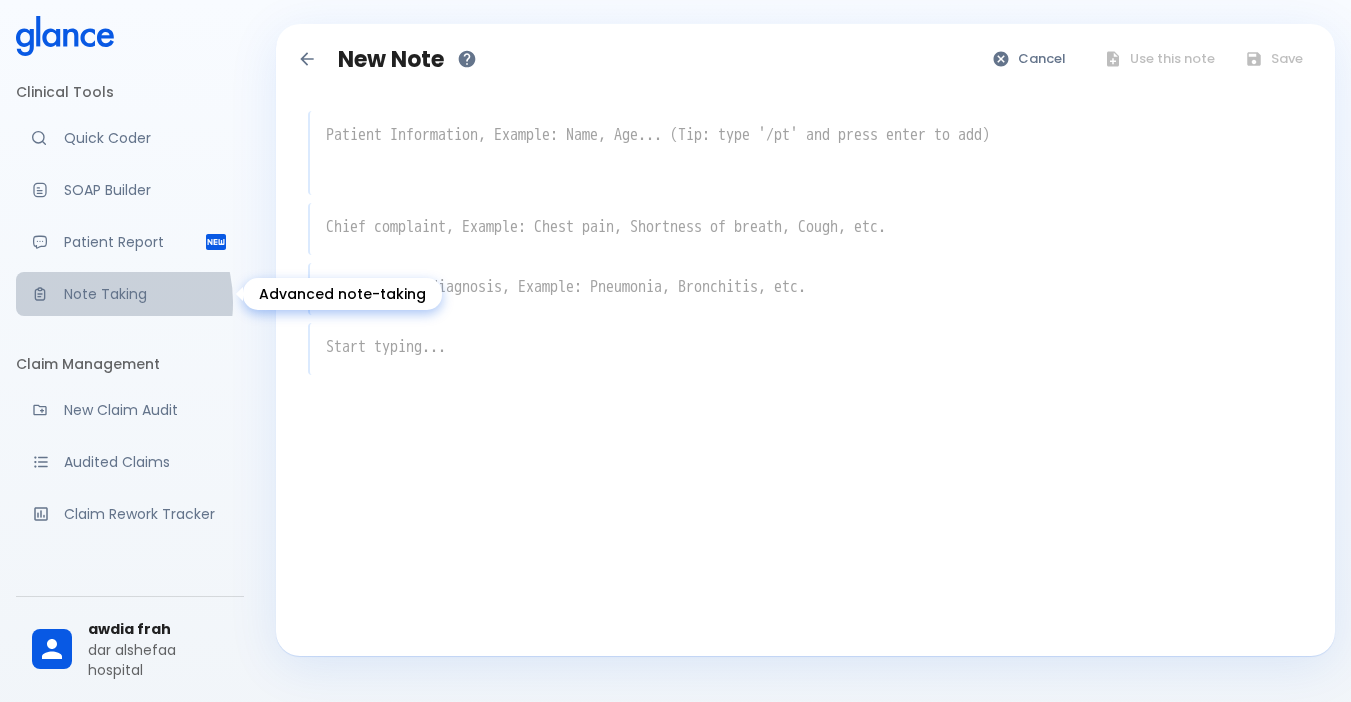 click on "Note Taking" at bounding box center (146, 294) 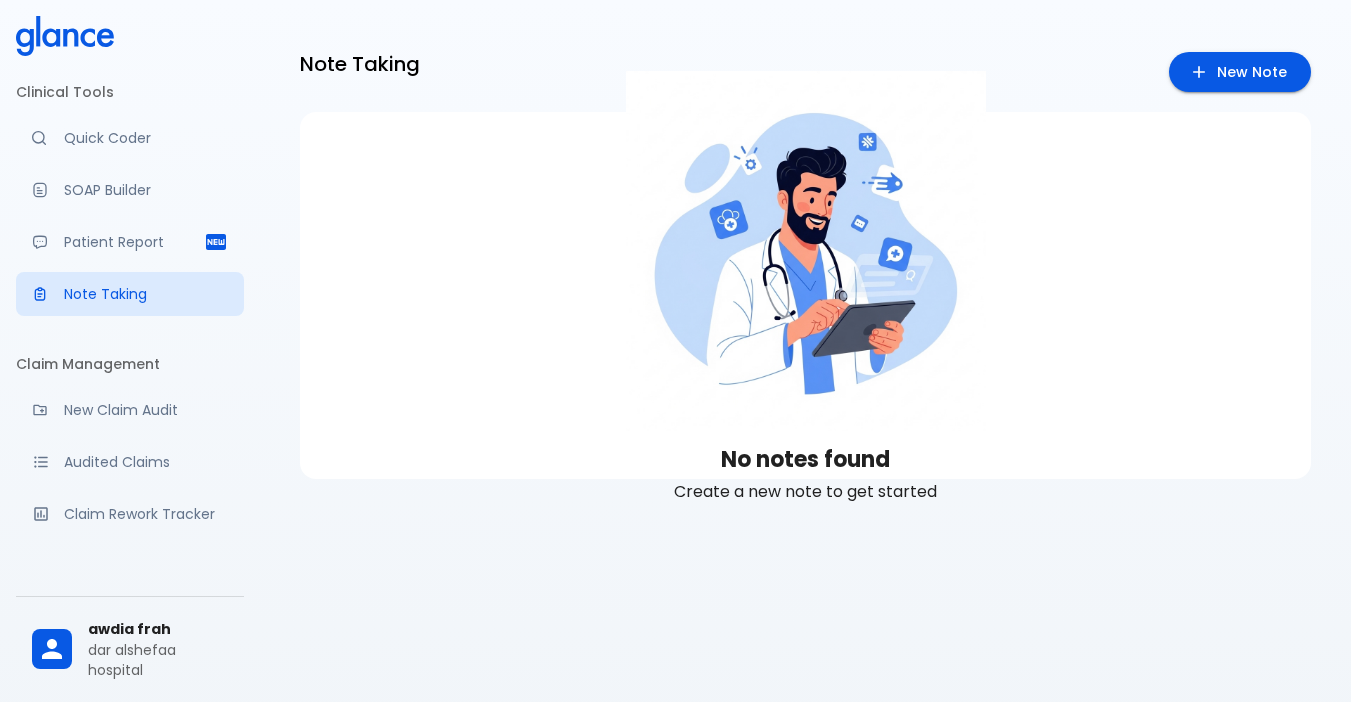 click on "Note Taking New Note No notes found Create a new note to get started" at bounding box center [805, 263] 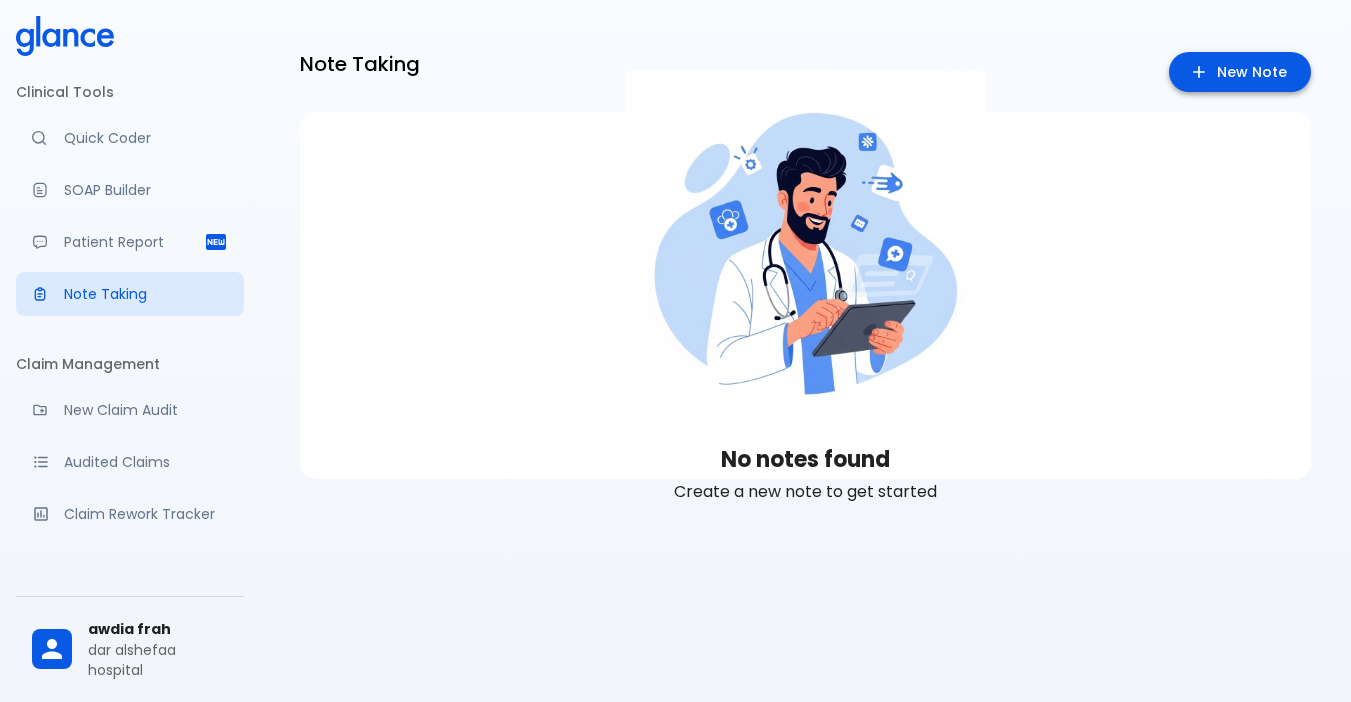 click on "New Note" at bounding box center [1240, 72] 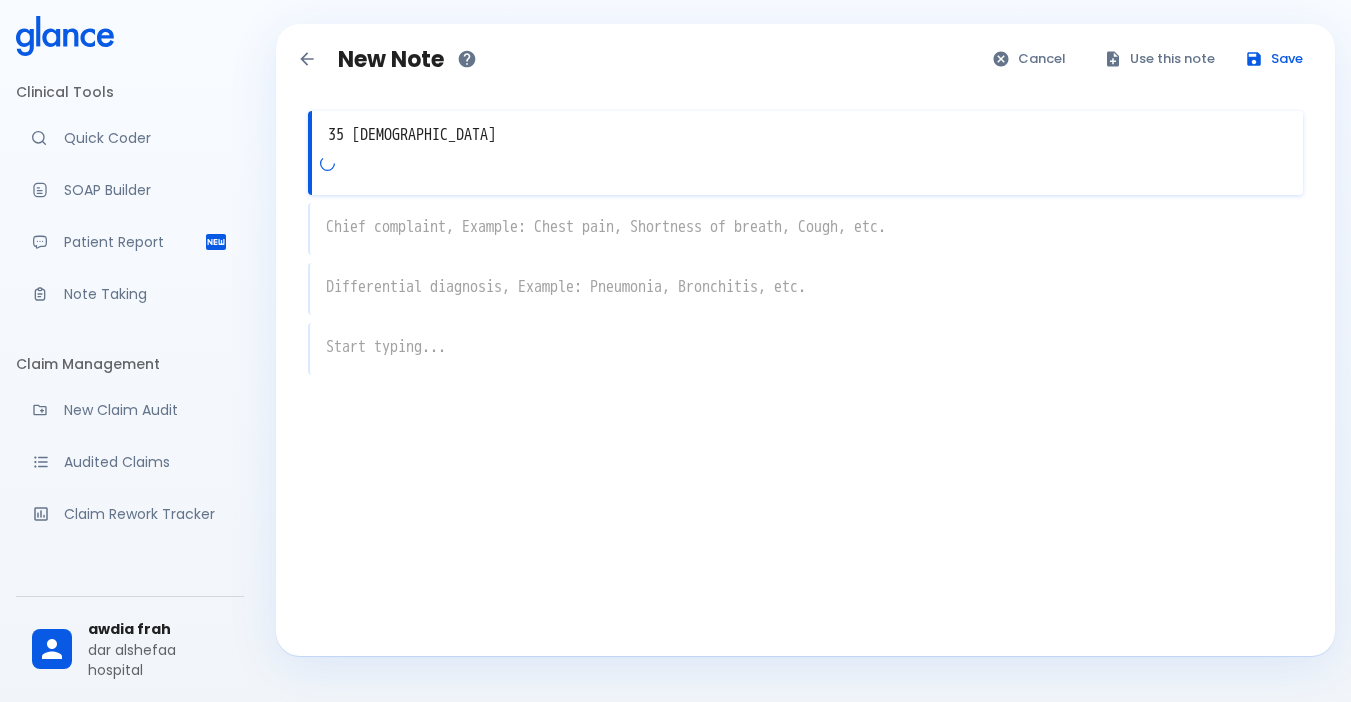 type on "35 female" 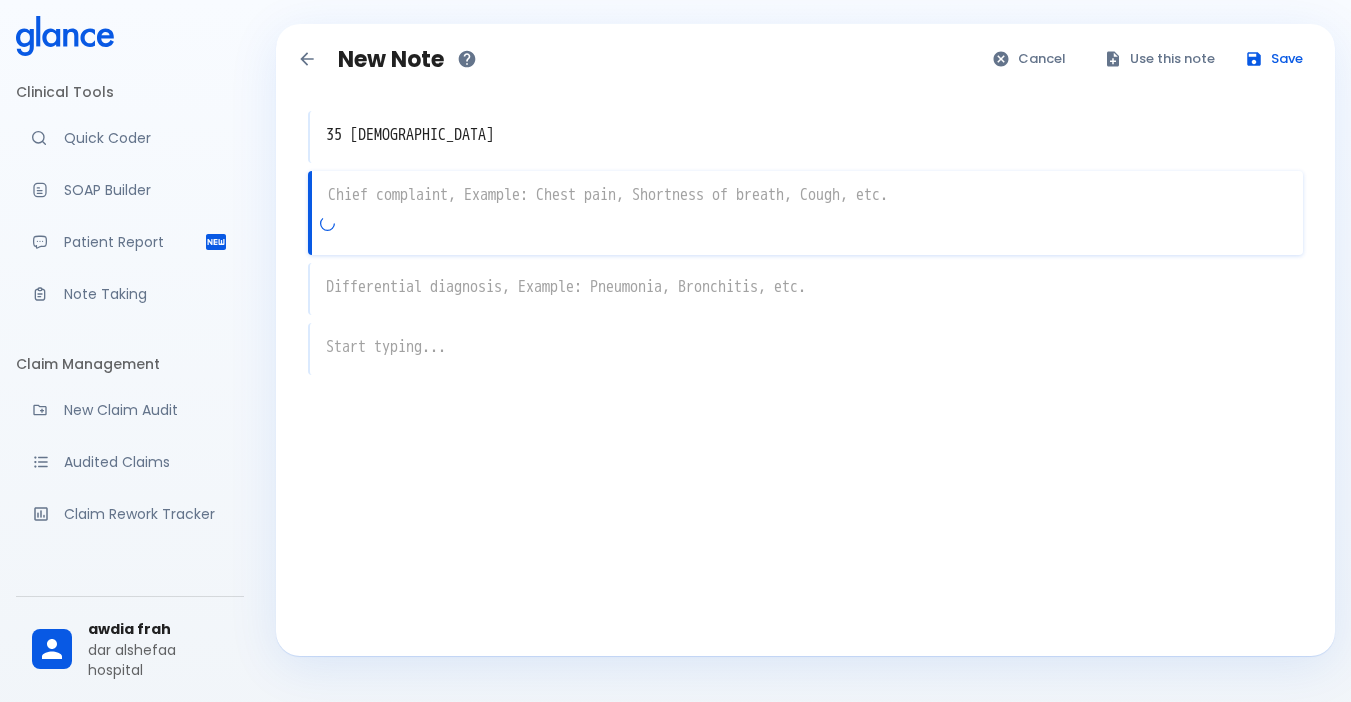 click on "x" at bounding box center (805, 213) 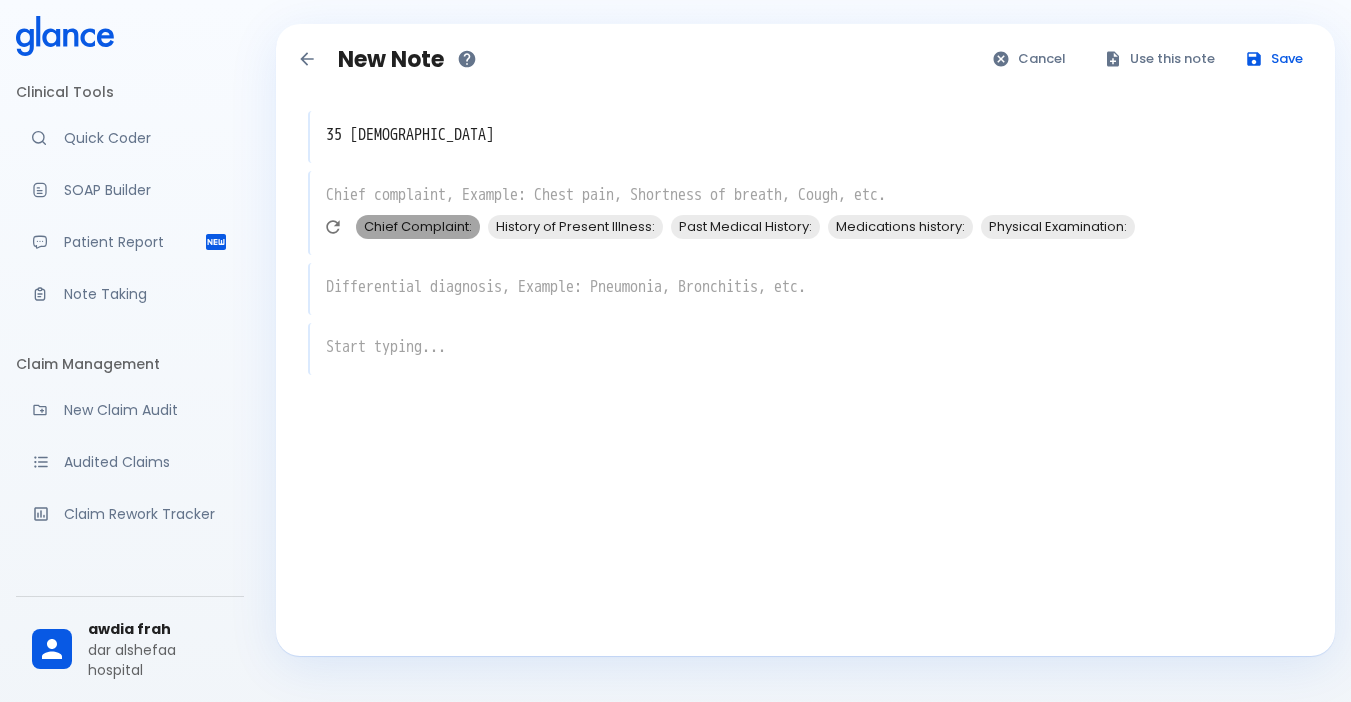 click on "Chief Complaint:" at bounding box center [418, 226] 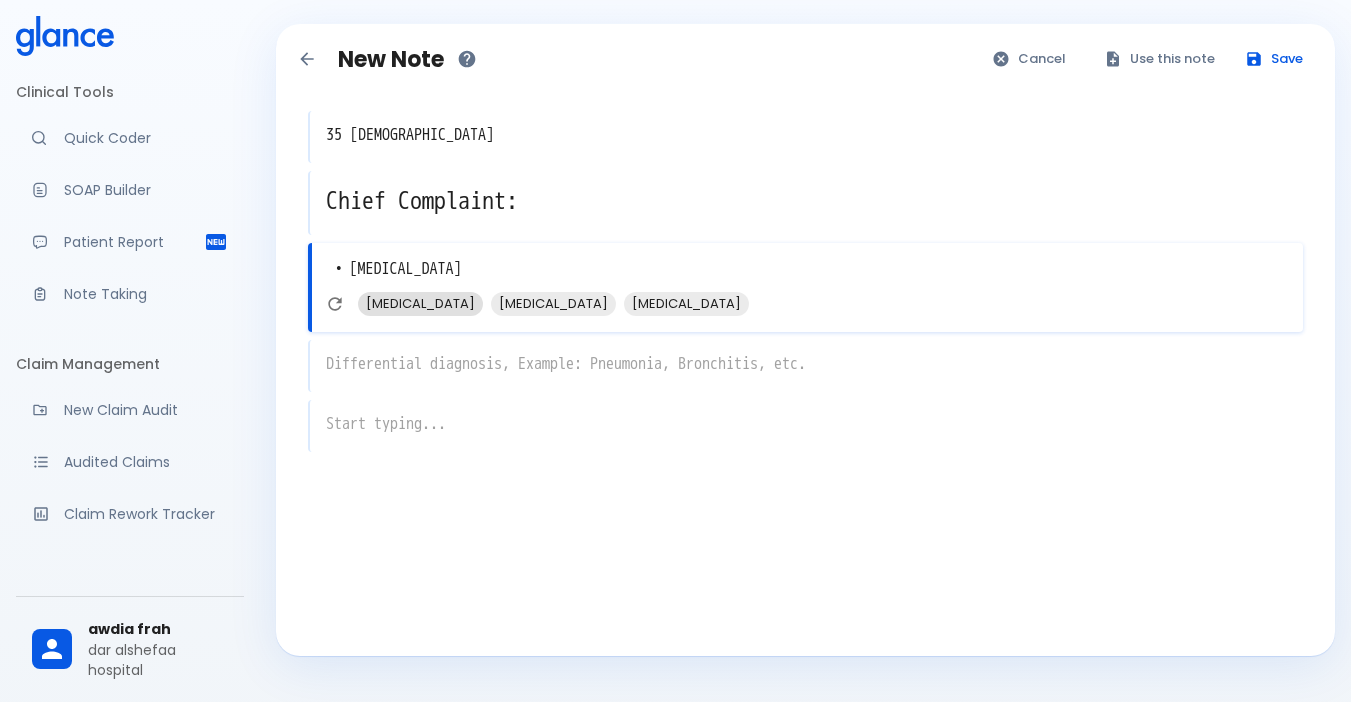 click on "Pelvic pain" at bounding box center [420, 303] 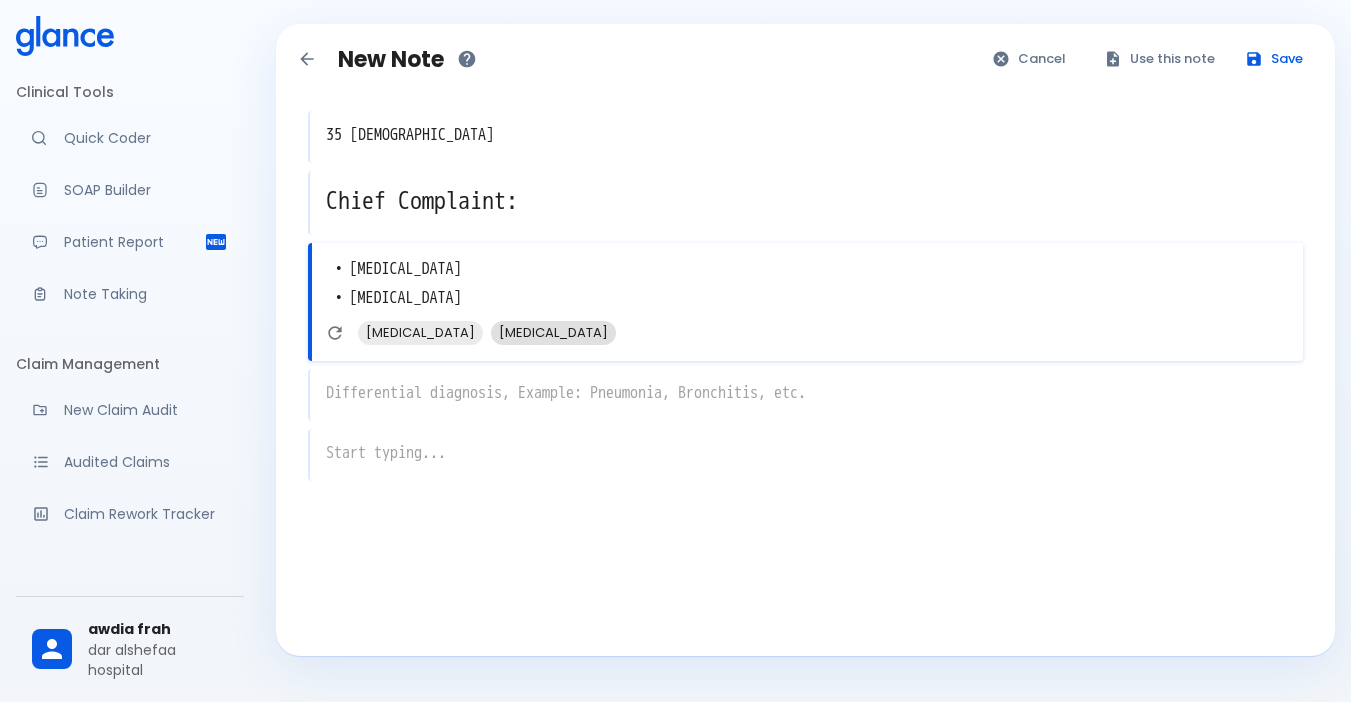 click on "Vaginal discharge" at bounding box center (553, 332) 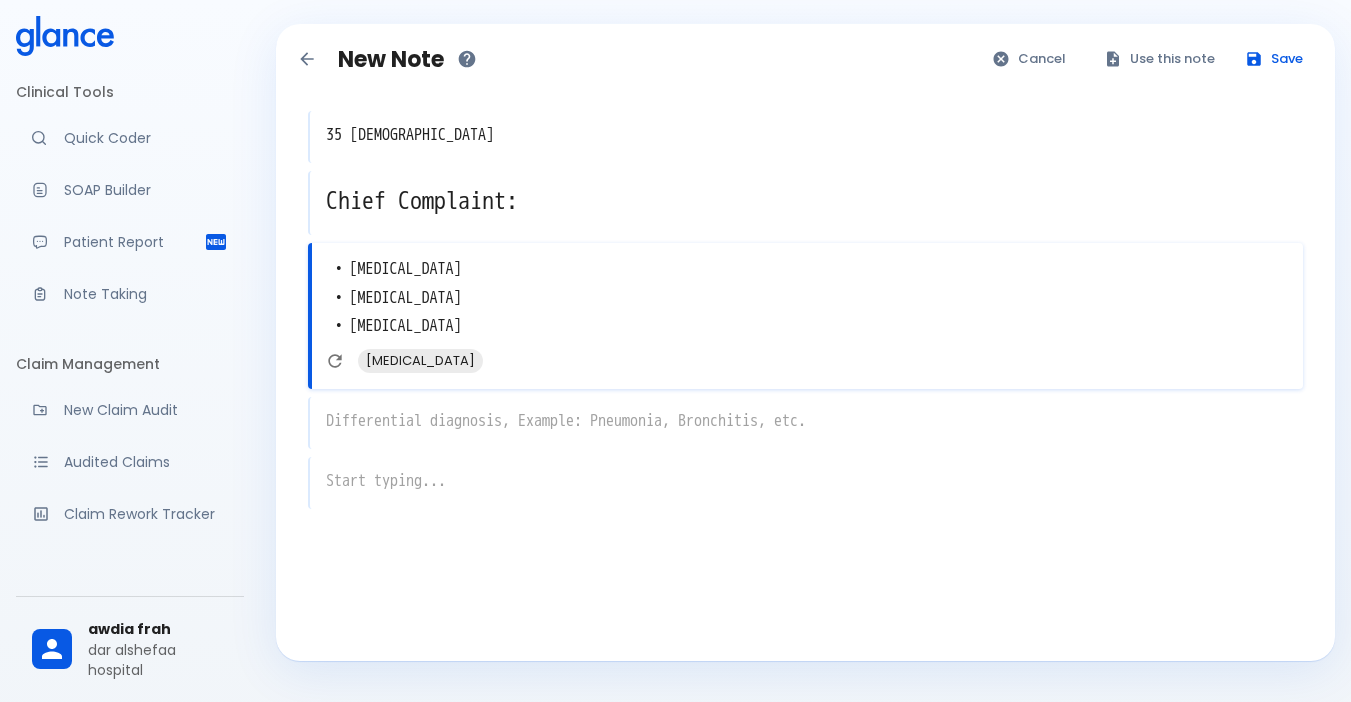 click on "x" at bounding box center [805, 423] 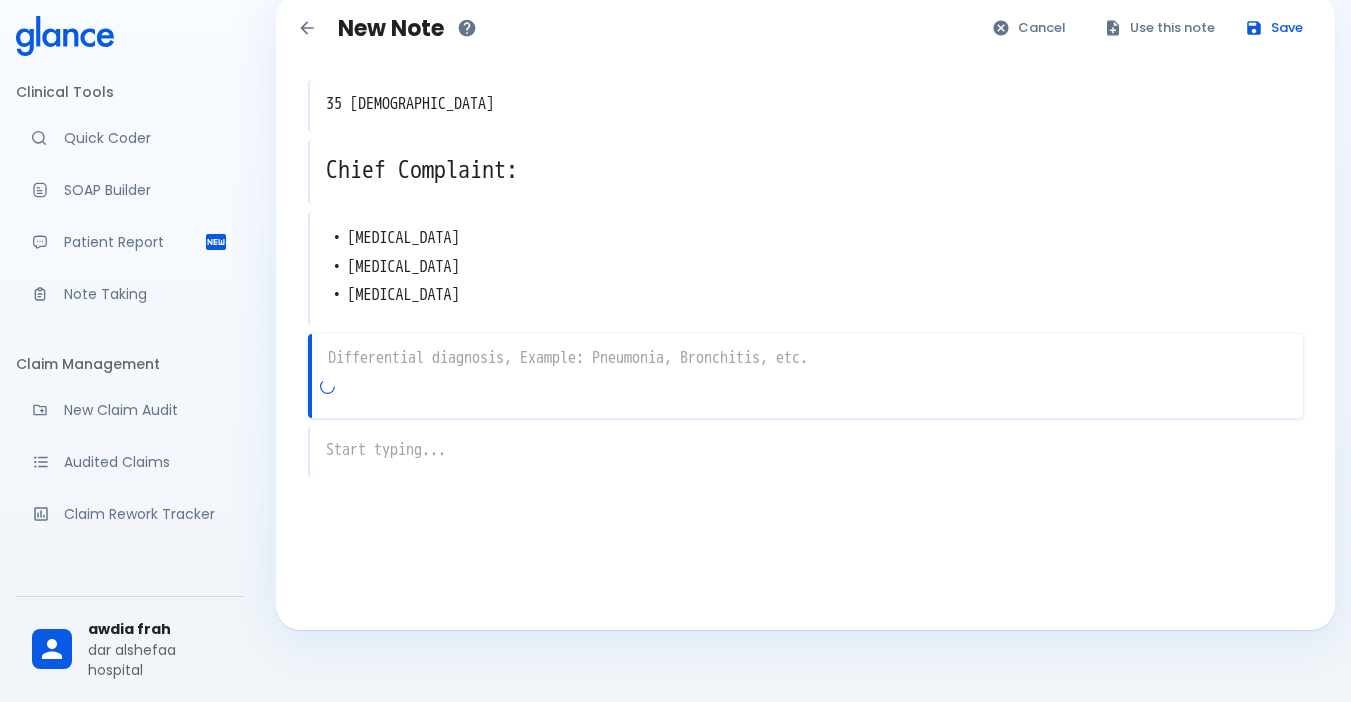 scroll, scrollTop: 48, scrollLeft: 0, axis: vertical 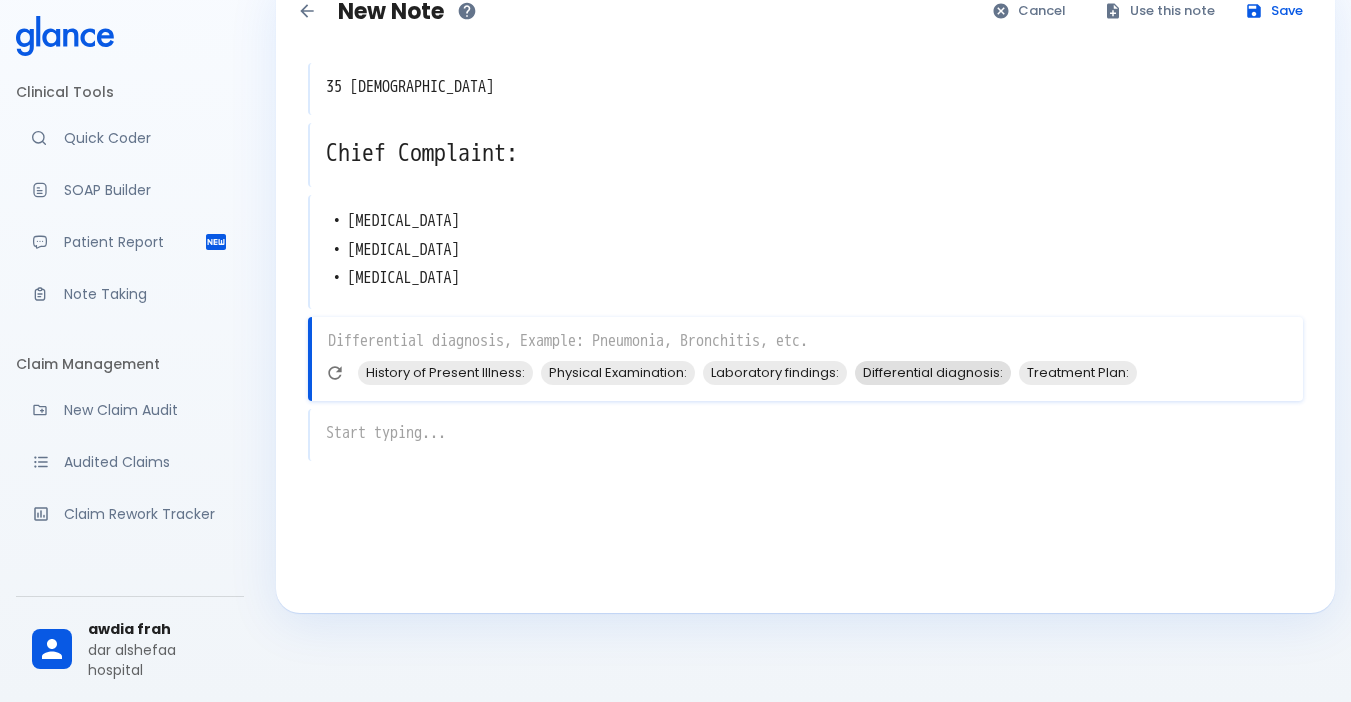 click on "Differential diagnosis:" at bounding box center [933, 372] 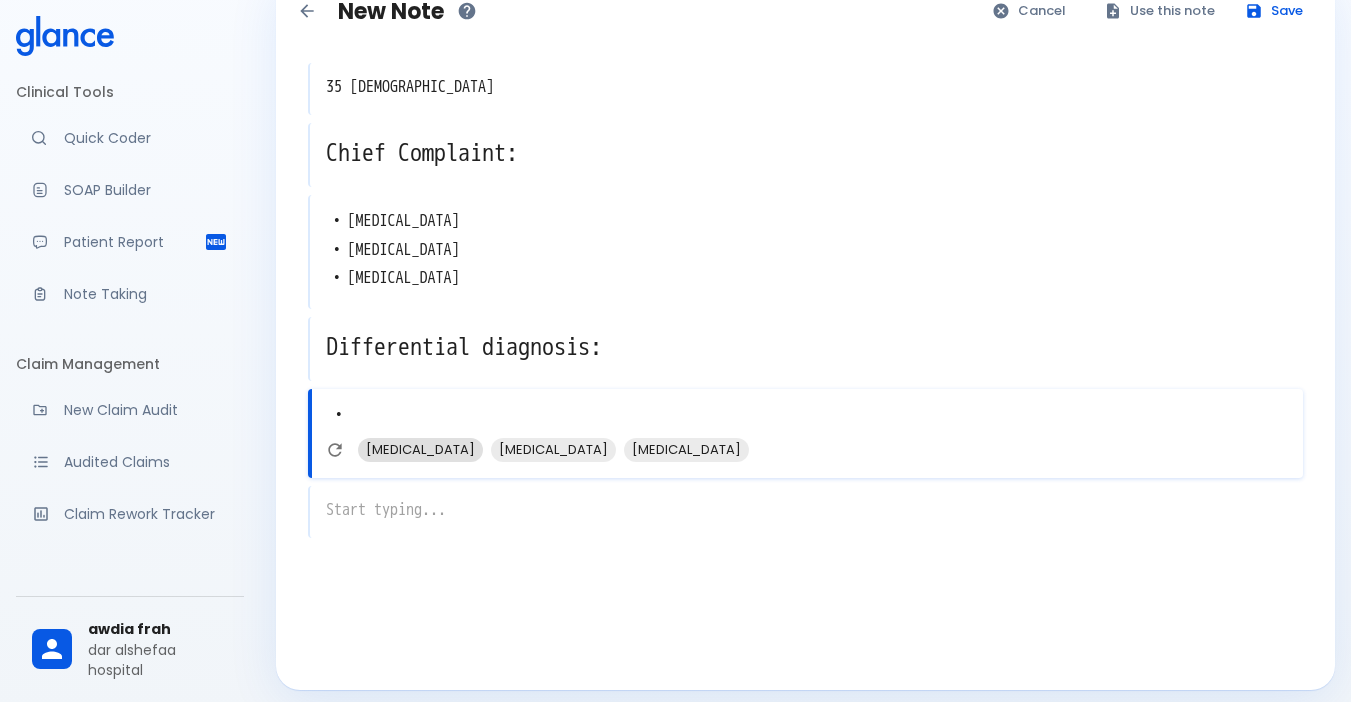click on "Ectopic pregnancy" at bounding box center (420, 449) 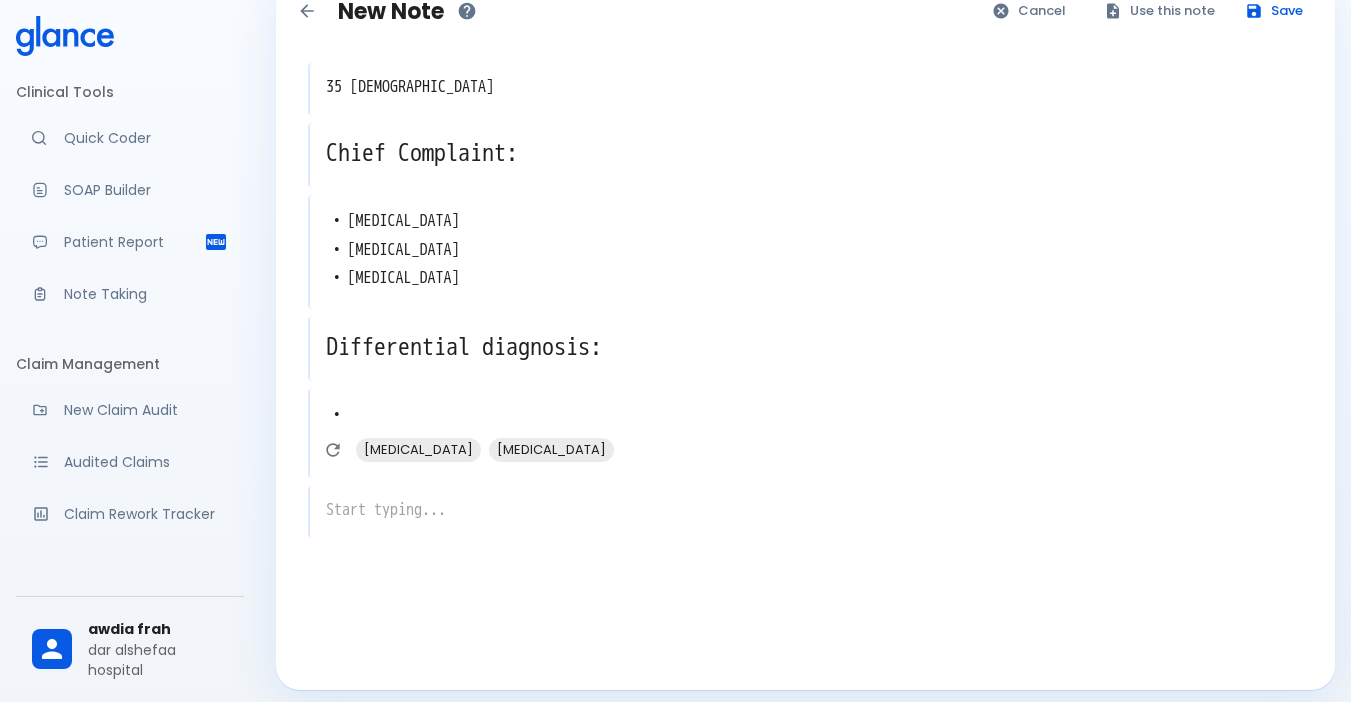 type on "• Ectopic pregnancy" 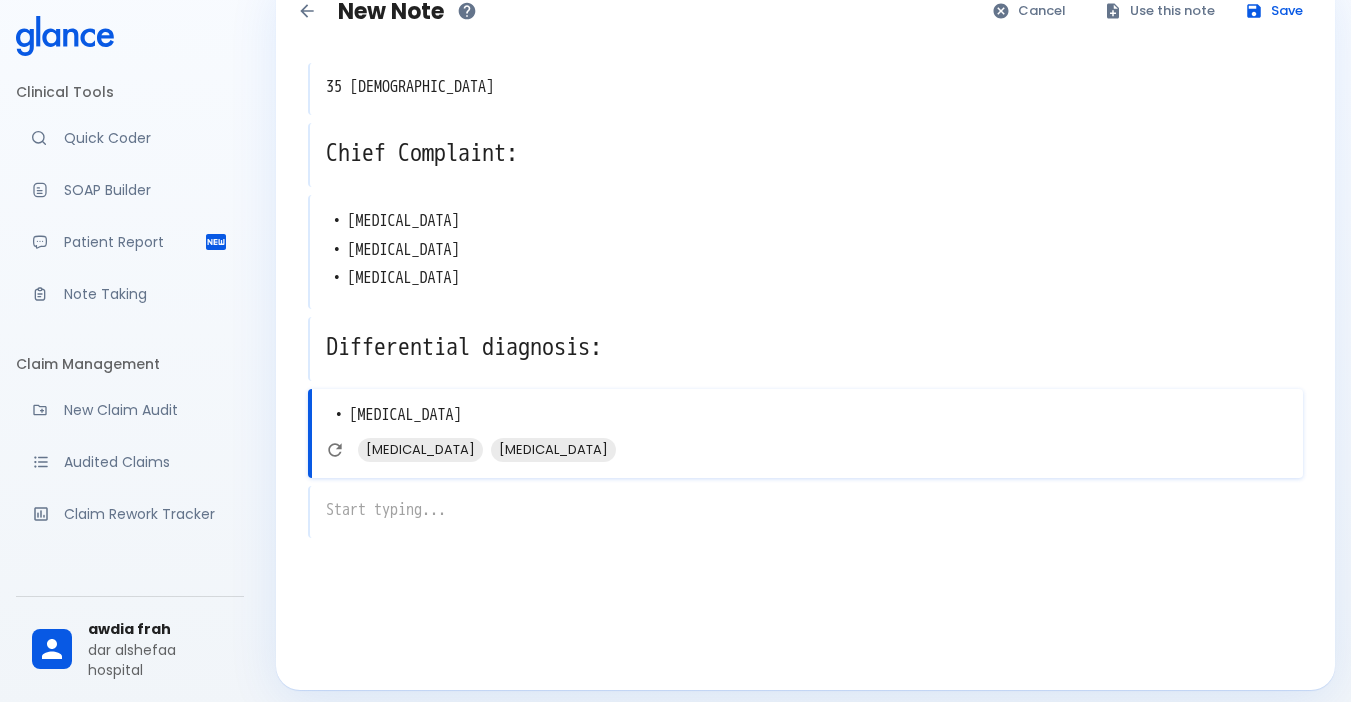 click on "x" at bounding box center [805, 512] 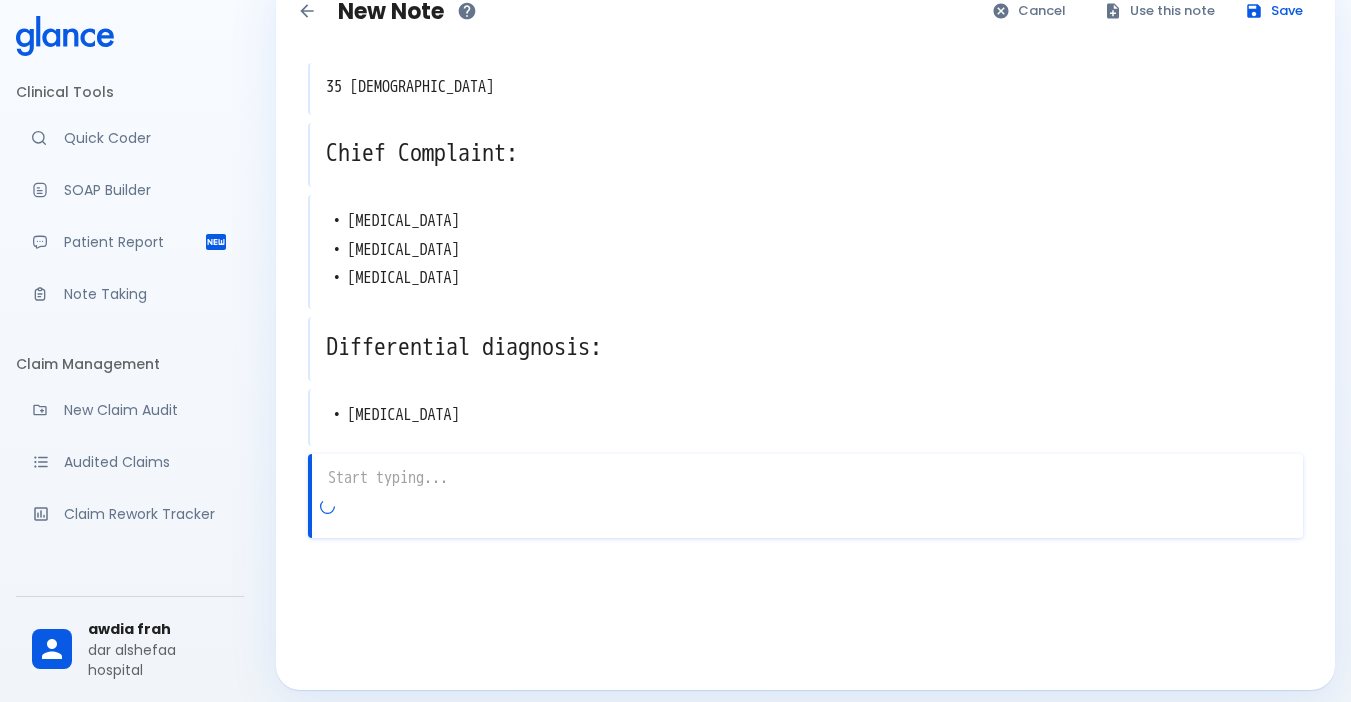 scroll, scrollTop: 60, scrollLeft: 0, axis: vertical 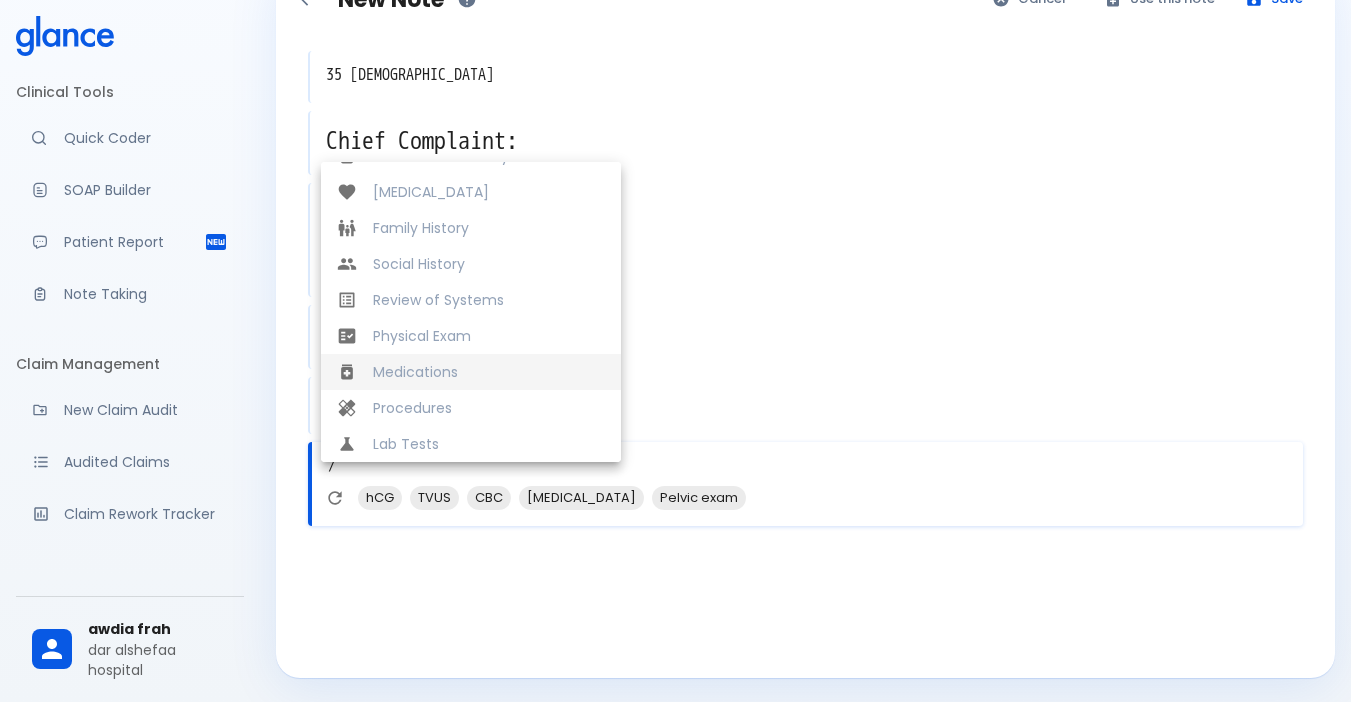 click on "Medications" at bounding box center [471, 372] 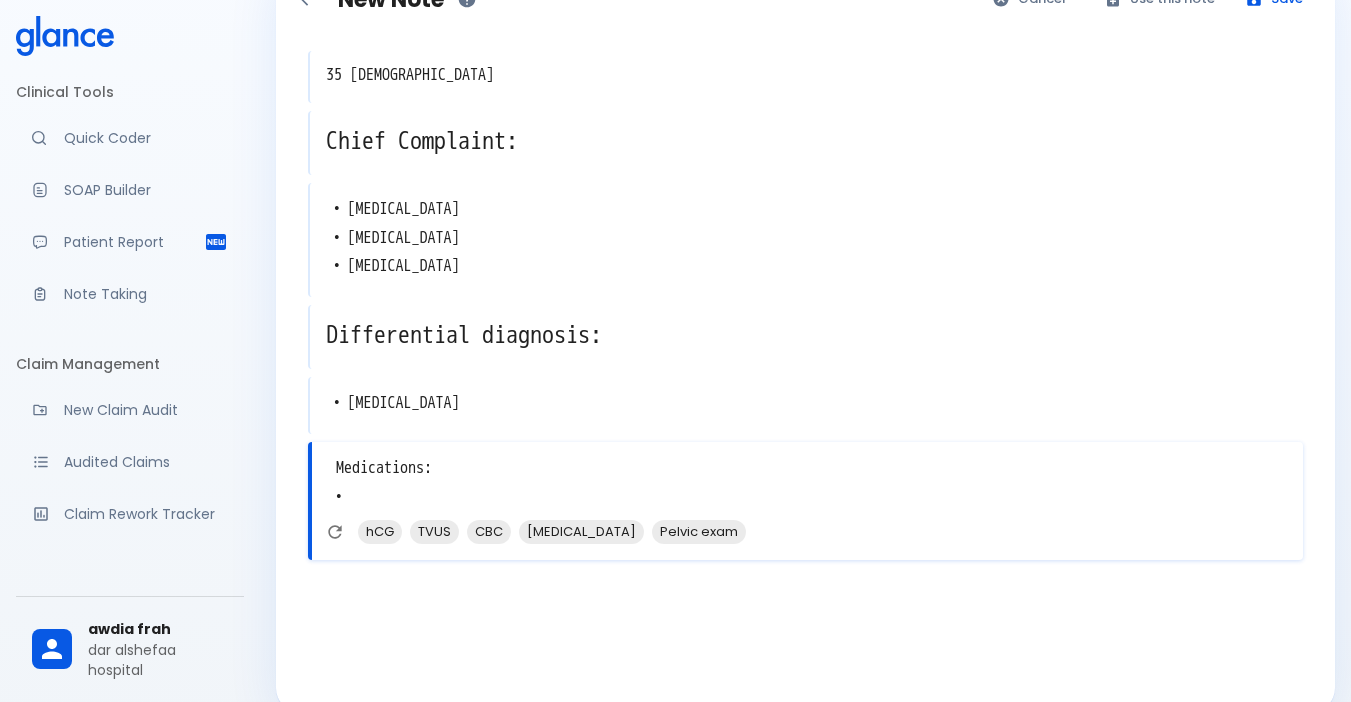 scroll, scrollTop: 94, scrollLeft: 0, axis: vertical 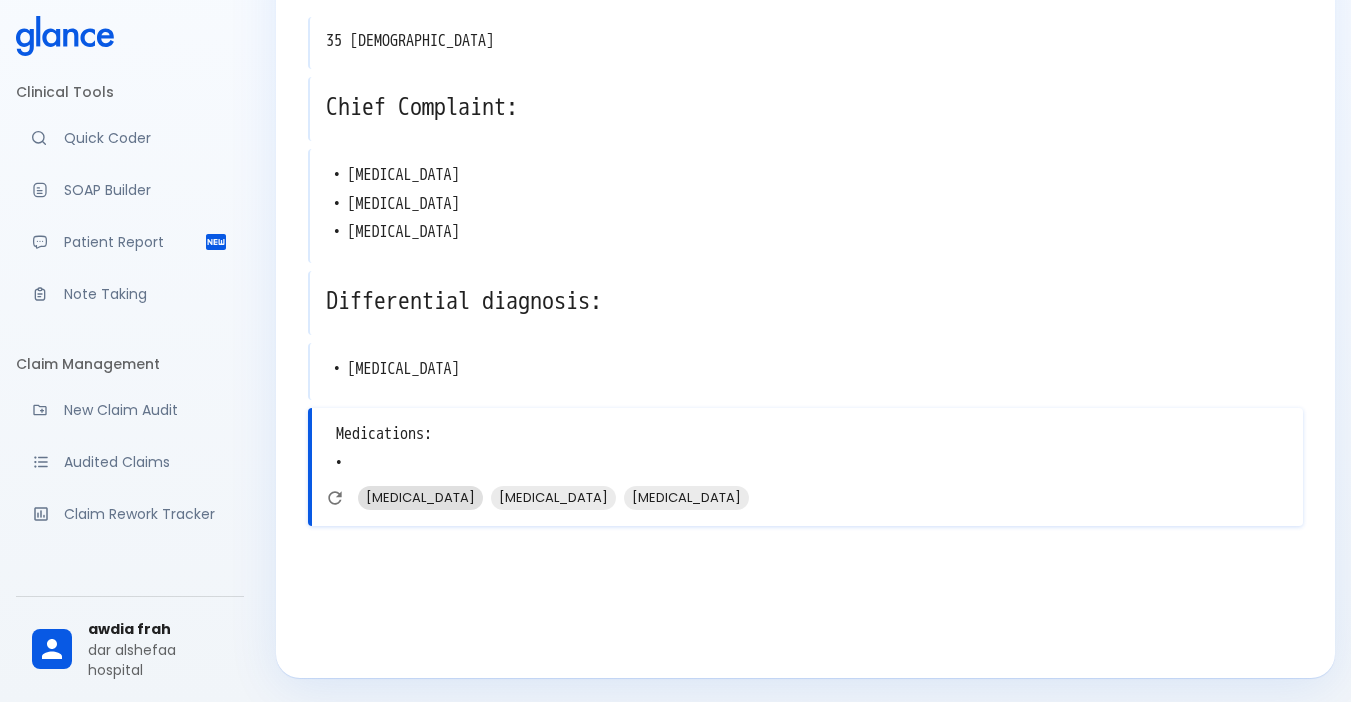 click on "Methotrexate" at bounding box center [420, 497] 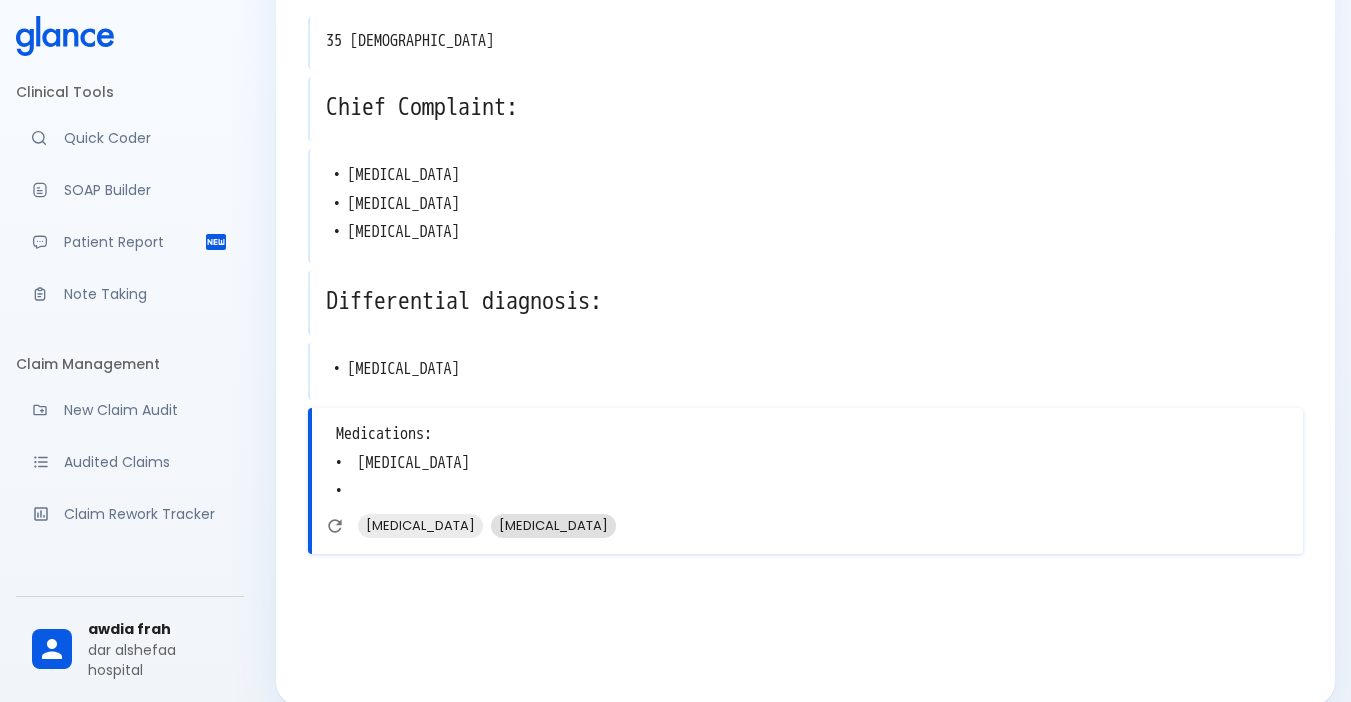 click on "Magnesium sulfate" at bounding box center (553, 525) 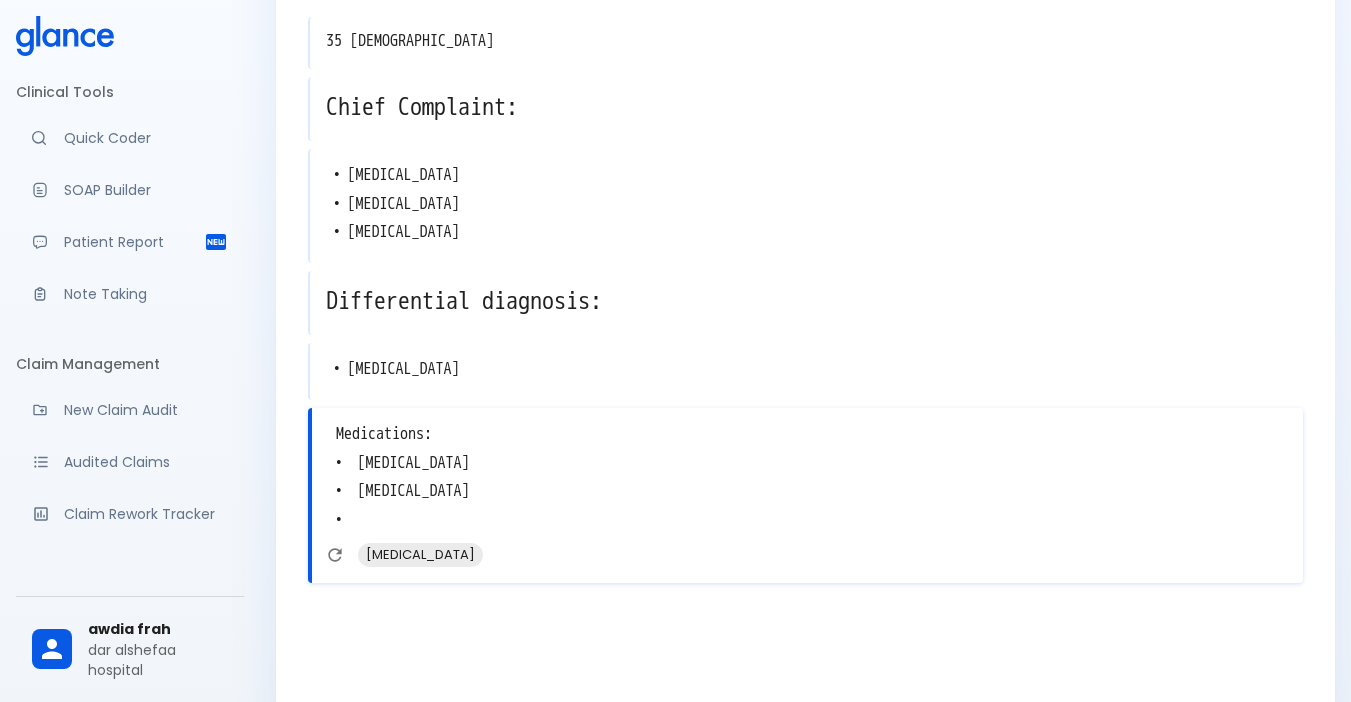 click on "Medications:
•  Magnesium sulfate
•  Methotrexate
•" at bounding box center (807, 477) 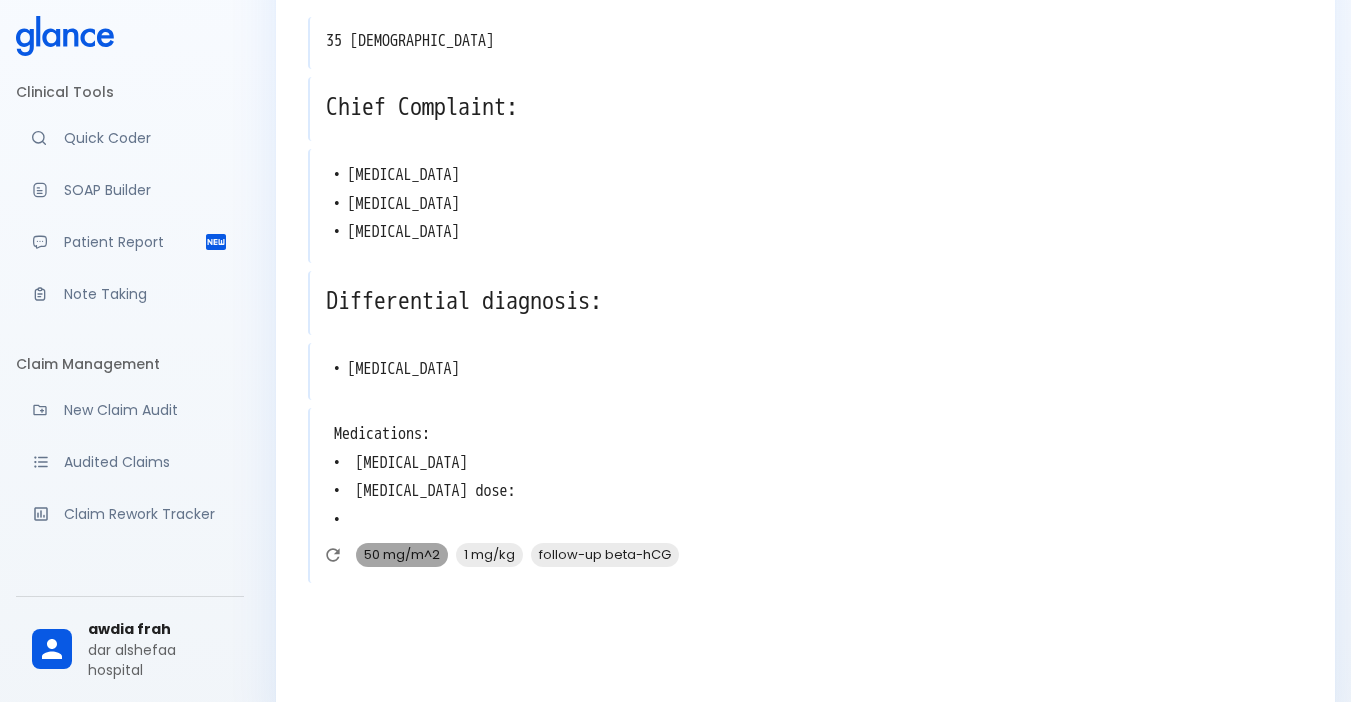 click on "50 mg/m^2" at bounding box center [402, 554] 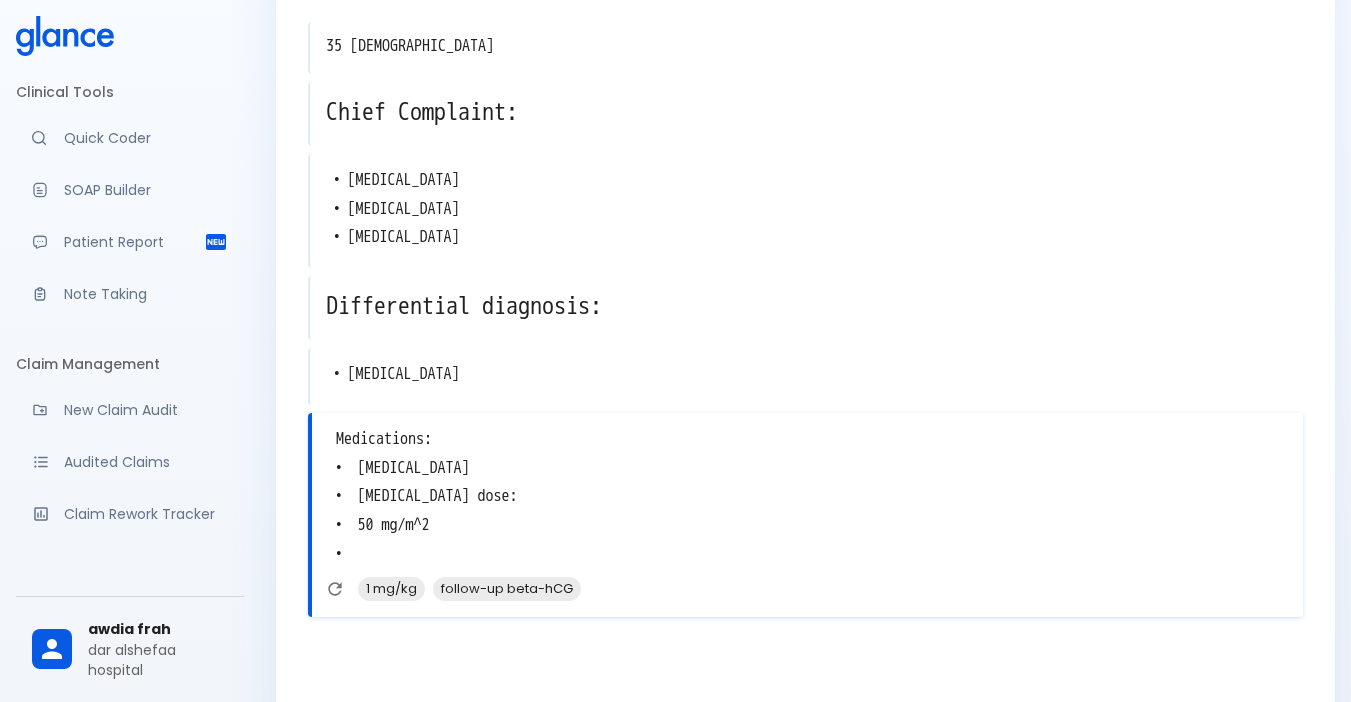 scroll, scrollTop: 0, scrollLeft: 0, axis: both 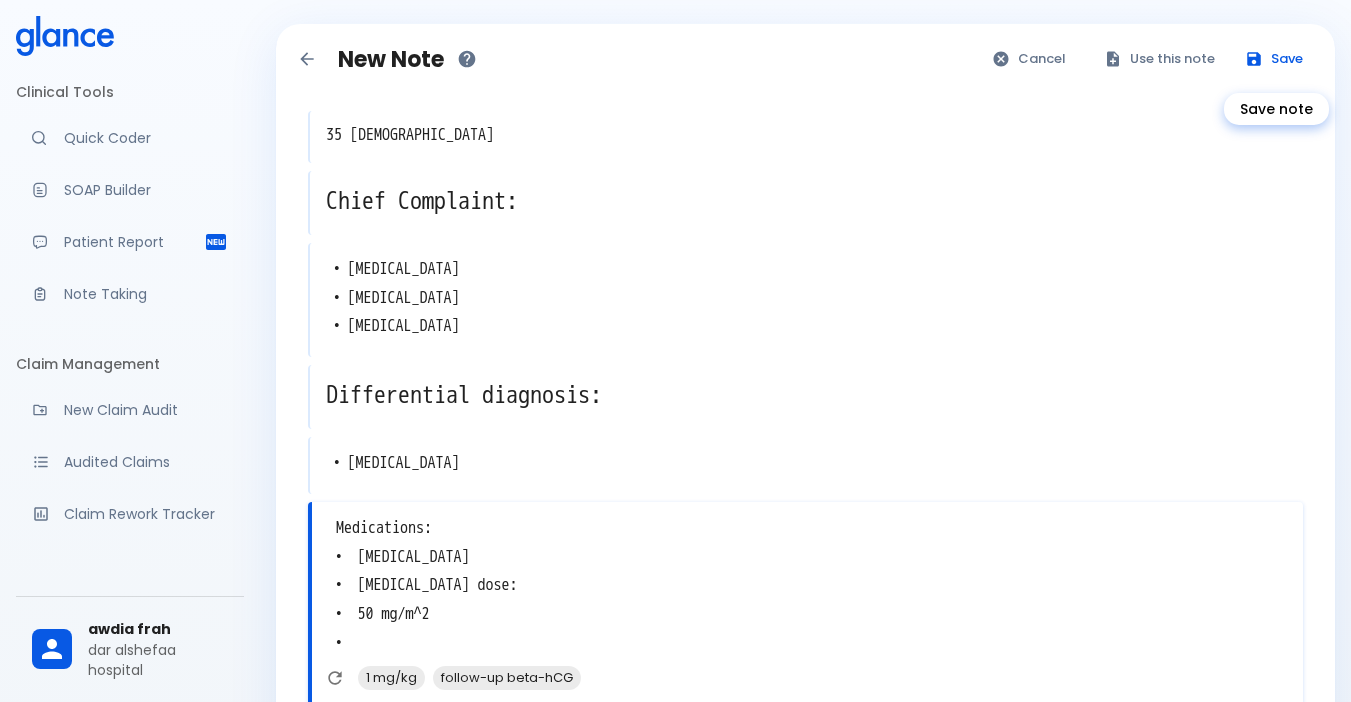 click on "Save" at bounding box center (1275, 59) 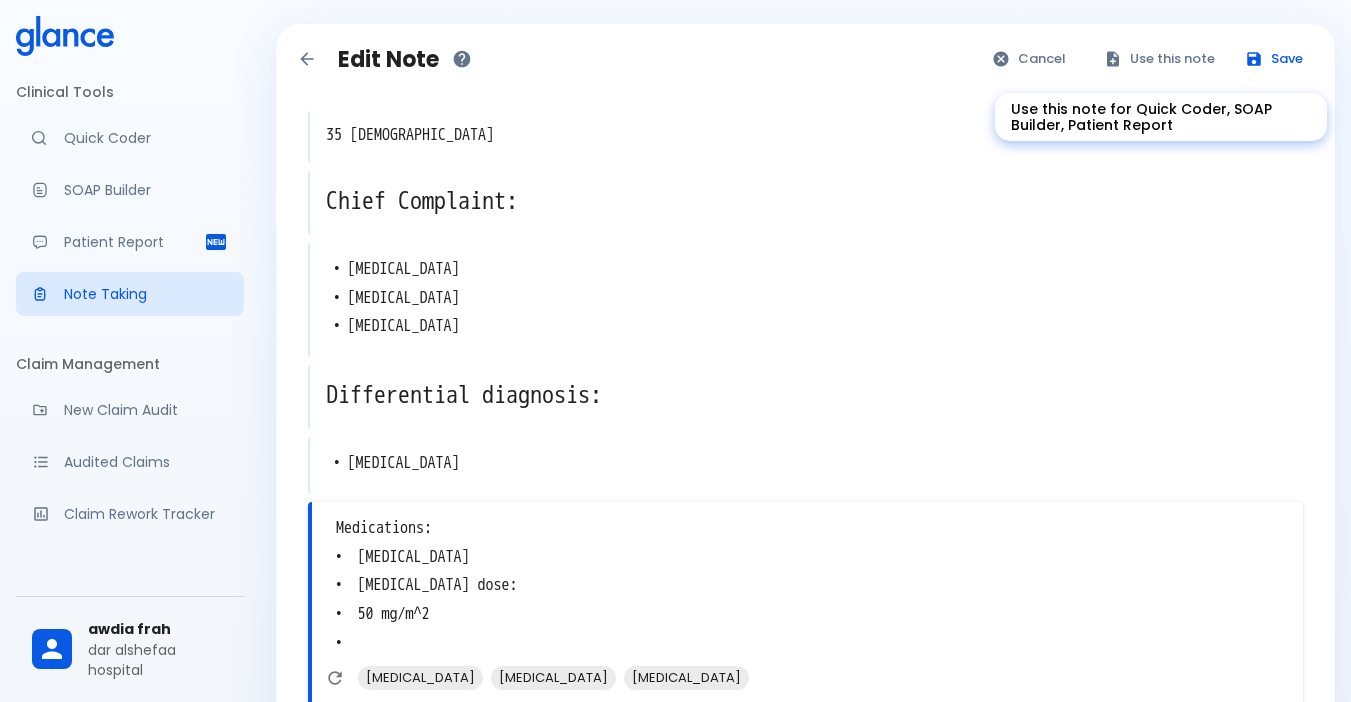 click on "Use this note" at bounding box center [1160, 59] 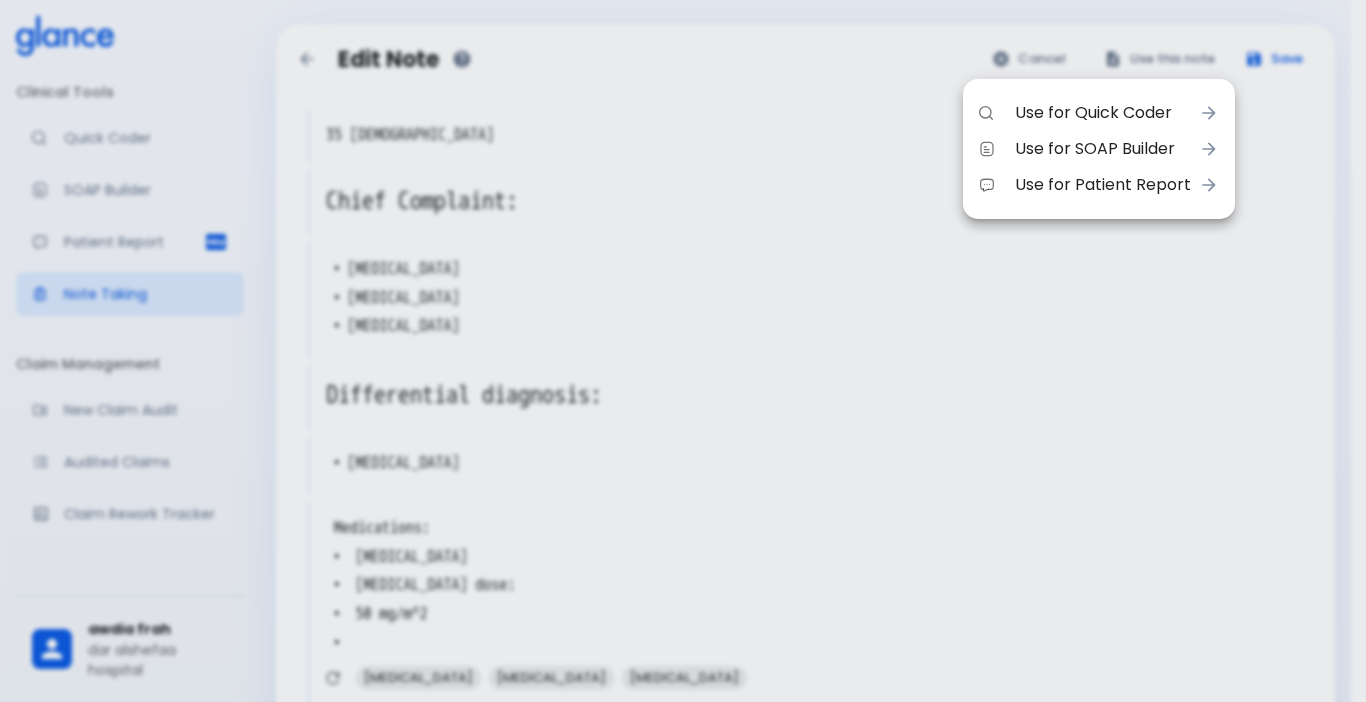 click on "Use for Quick Coder" at bounding box center (1103, 113) 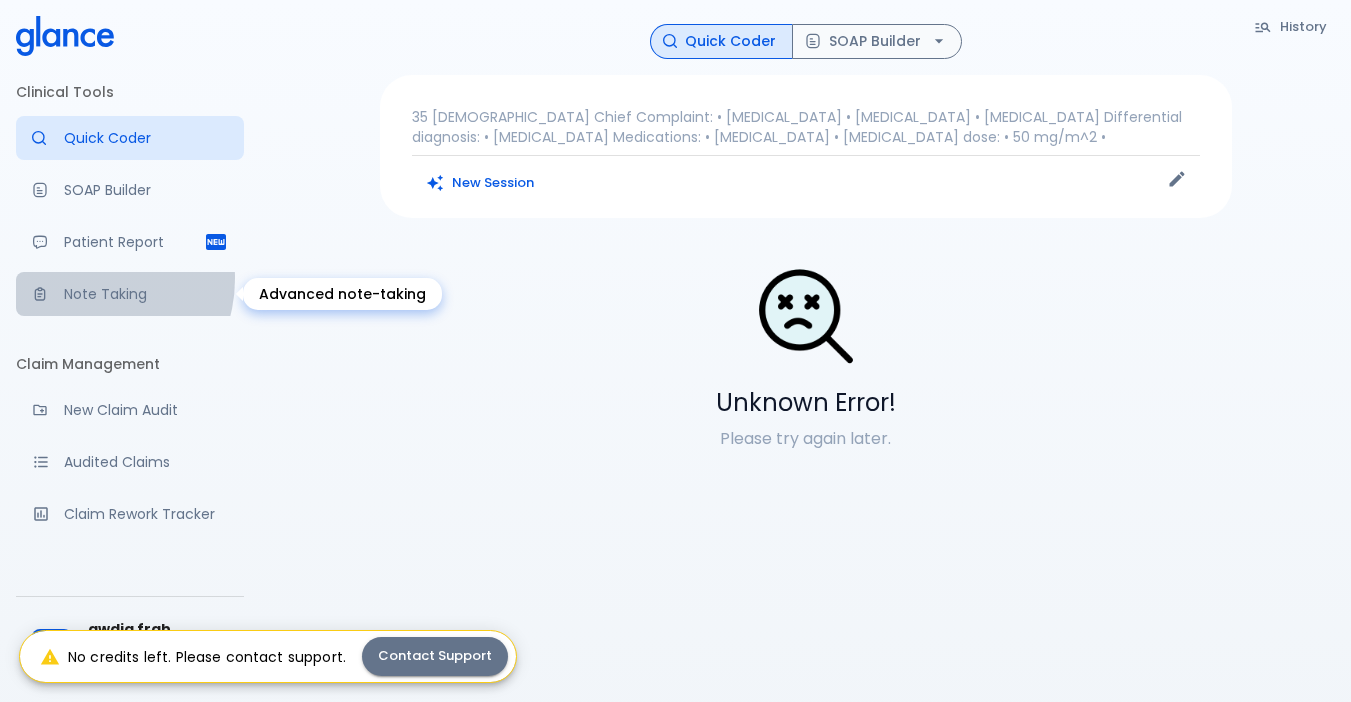 click on "Note Taking" at bounding box center (130, 294) 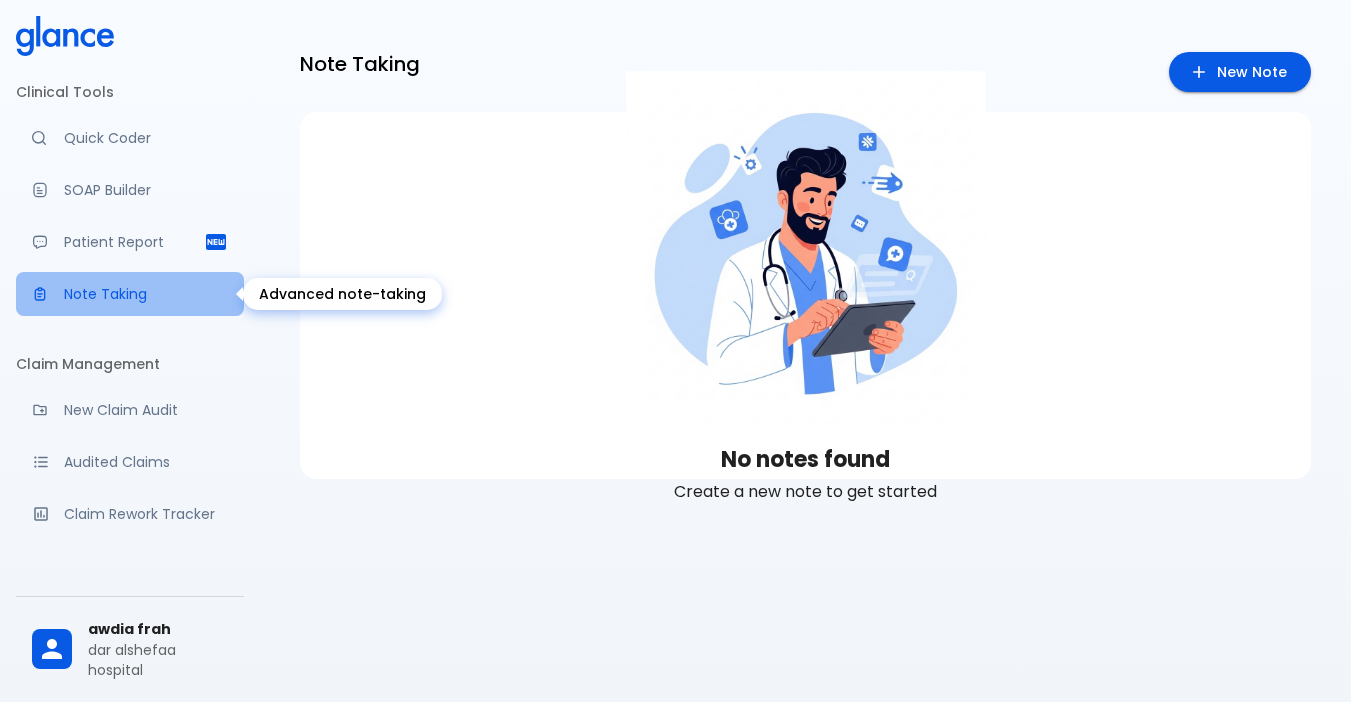 click on "Note Taking" at bounding box center (146, 294) 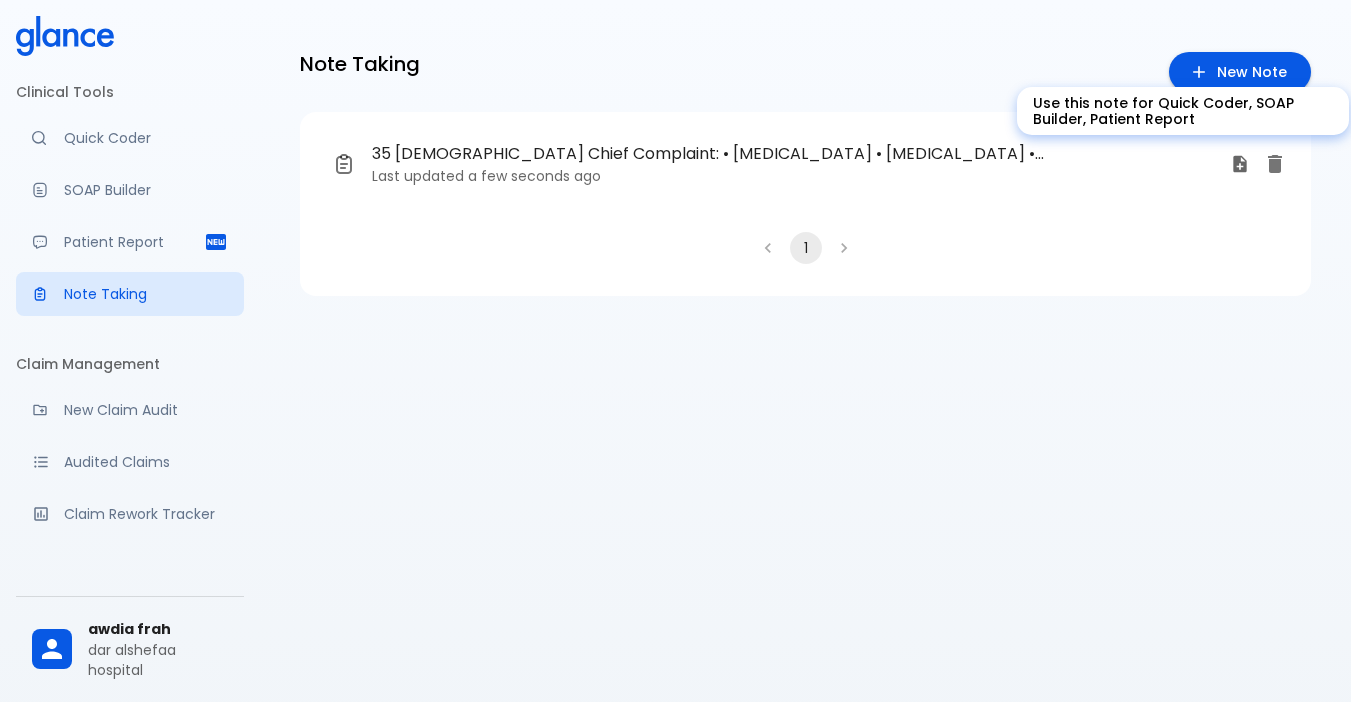 click 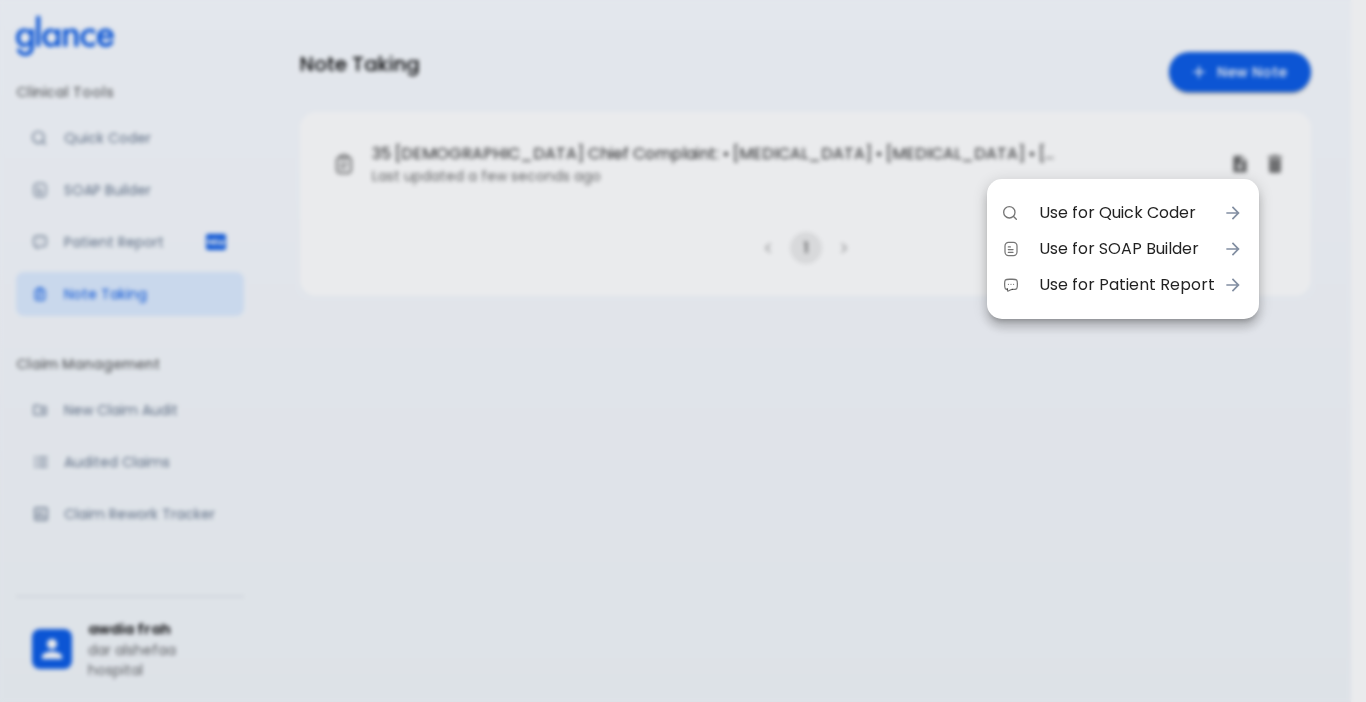 click on "Use for SOAP Builder" at bounding box center [1123, 249] 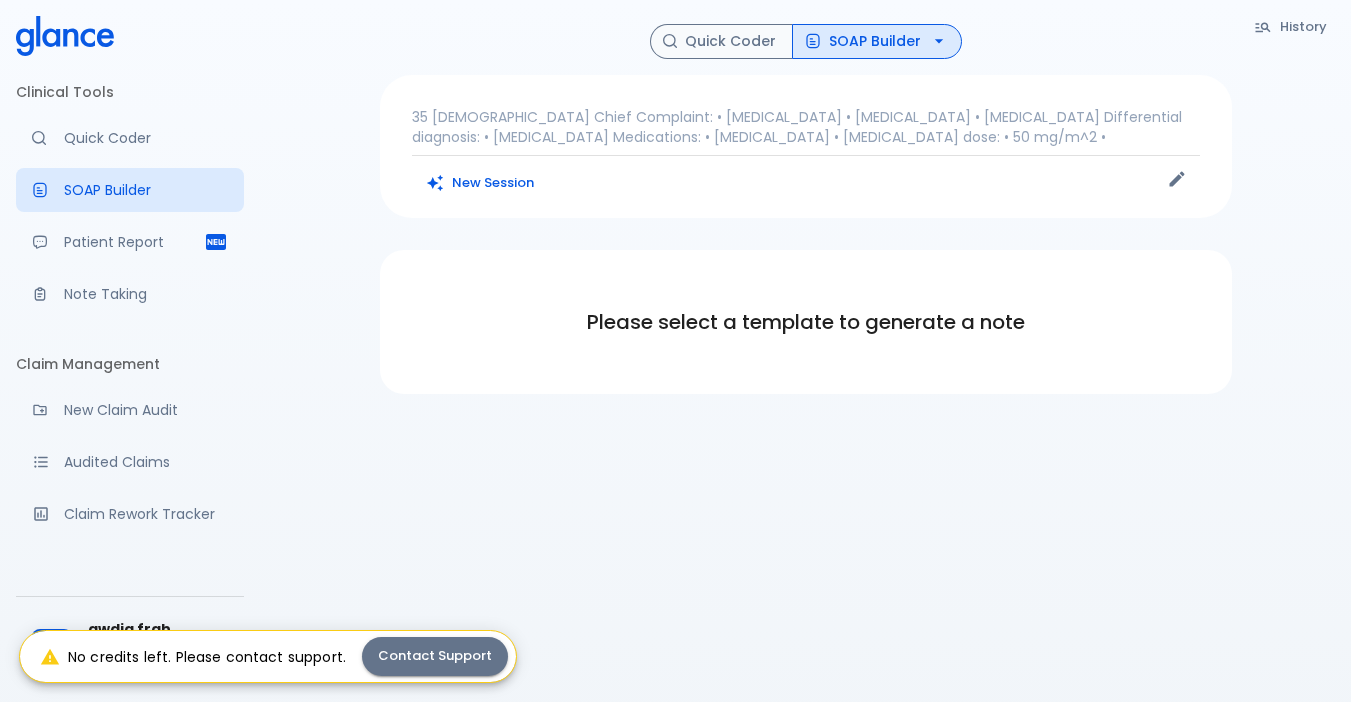 click on "SOAP Builder" at bounding box center [877, 41] 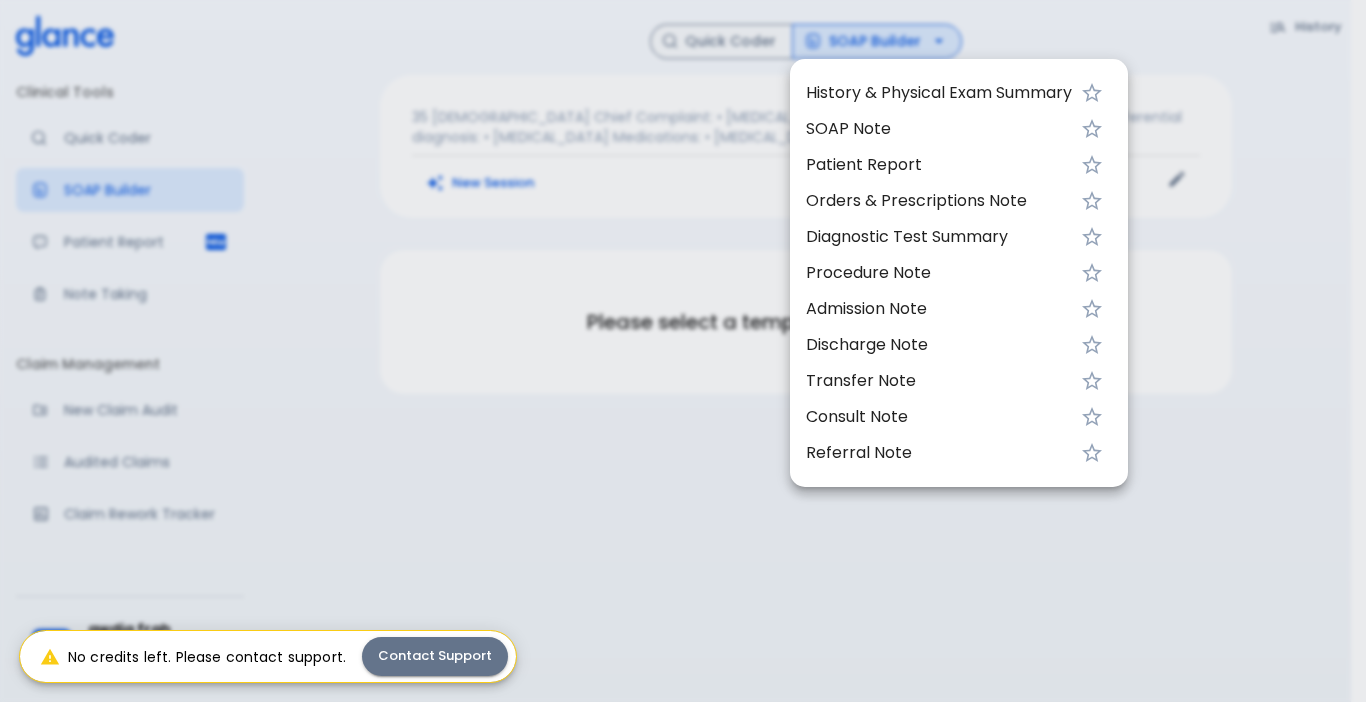 click on "History & Physical Exam Summary" at bounding box center (939, 93) 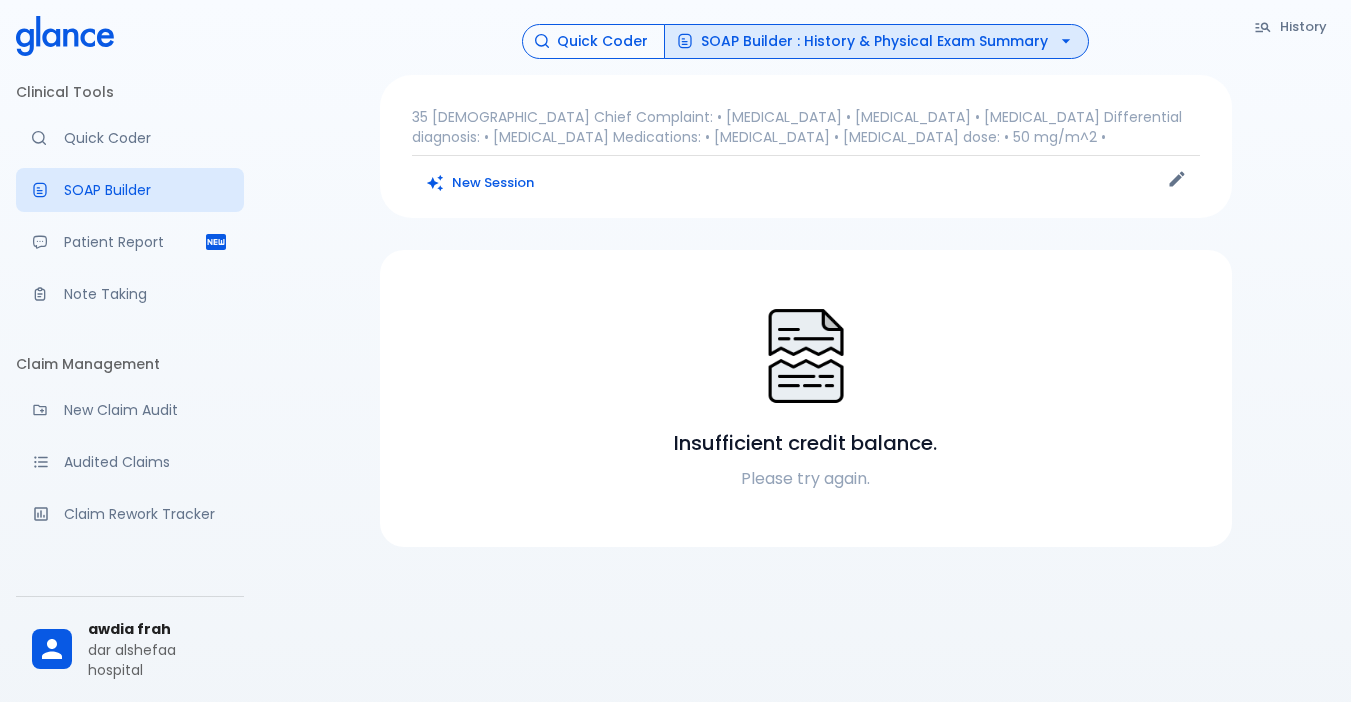 click on "Quick Coder" at bounding box center (593, 41) 